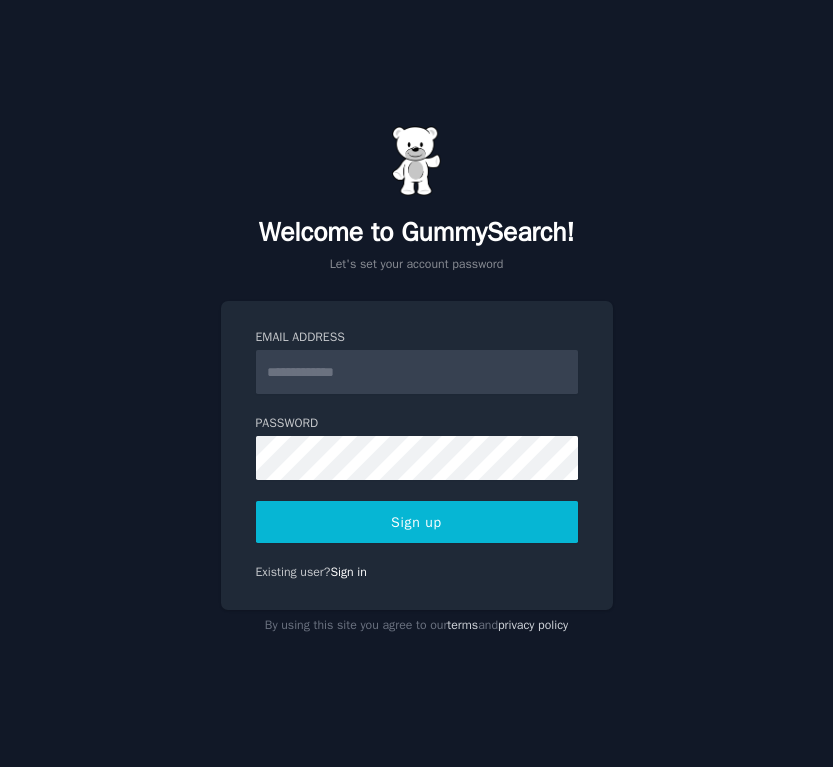 scroll, scrollTop: 0, scrollLeft: 0, axis: both 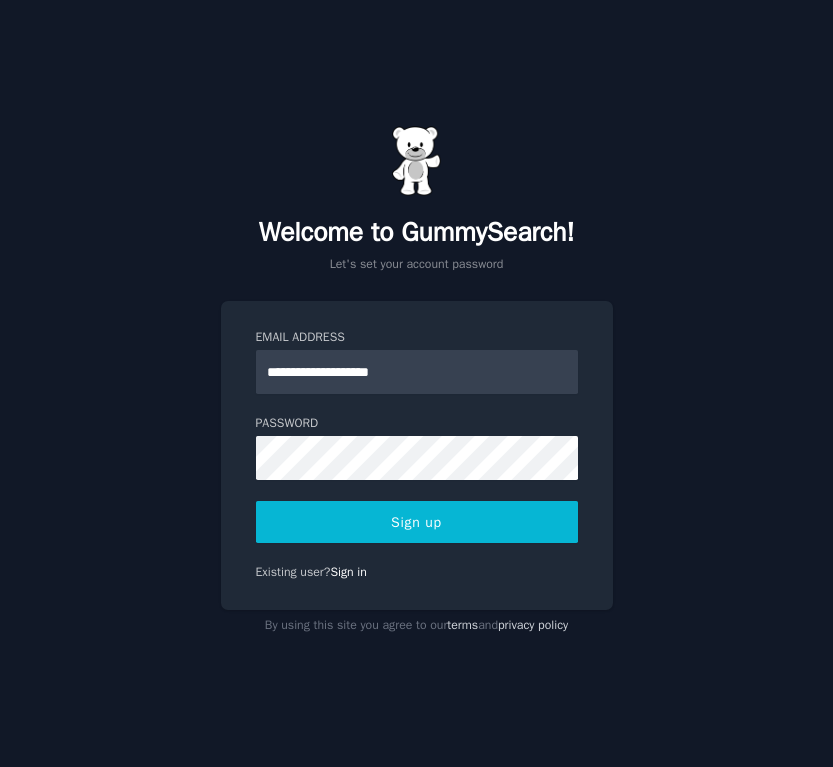 type on "**********" 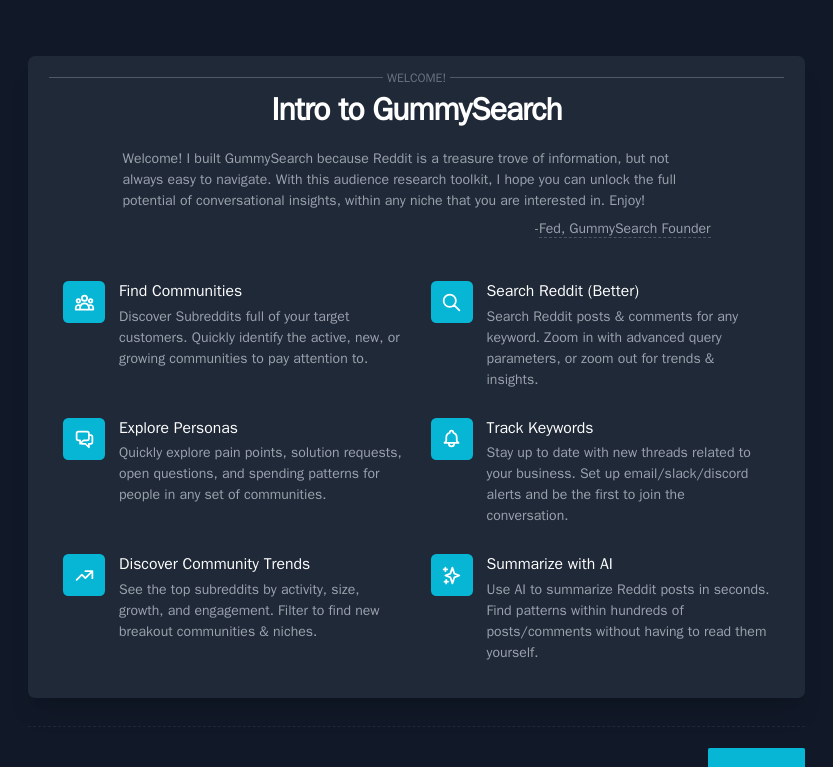 scroll, scrollTop: 0, scrollLeft: 0, axis: both 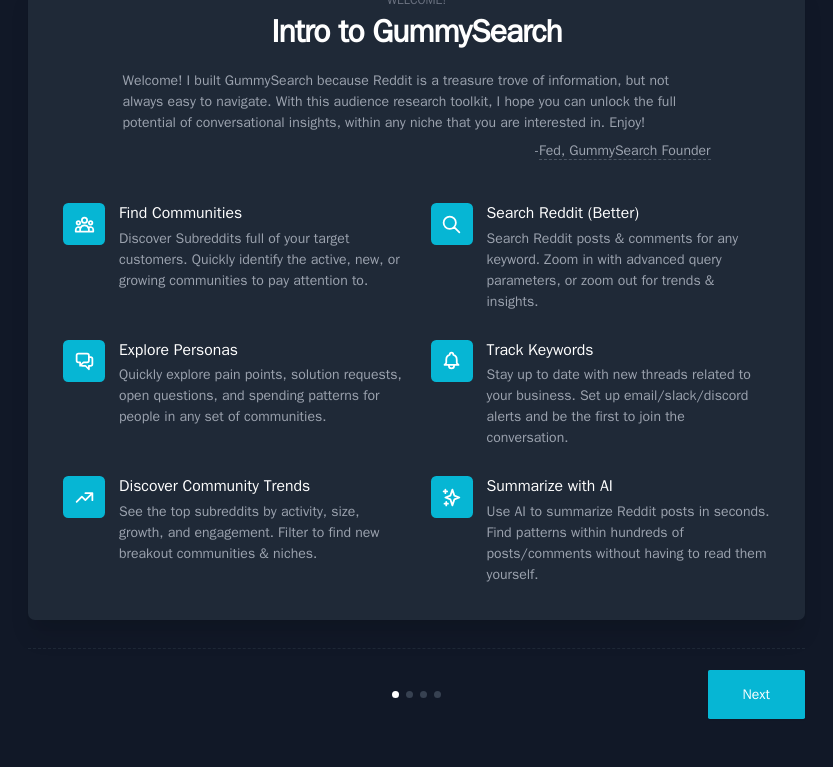 click on "Next" at bounding box center [756, 694] 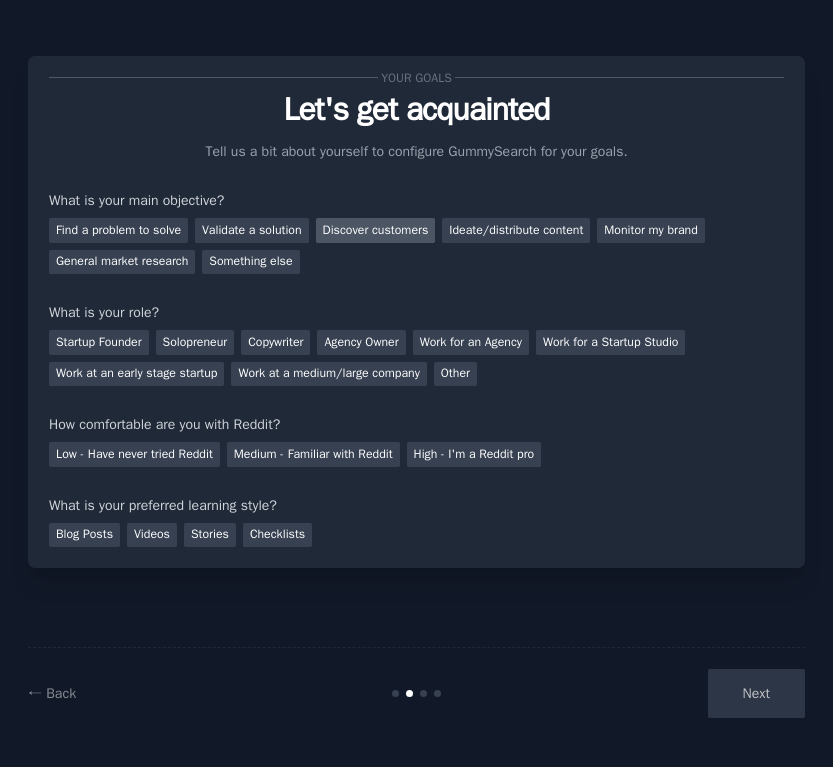 click on "Discover customers" at bounding box center [376, 230] 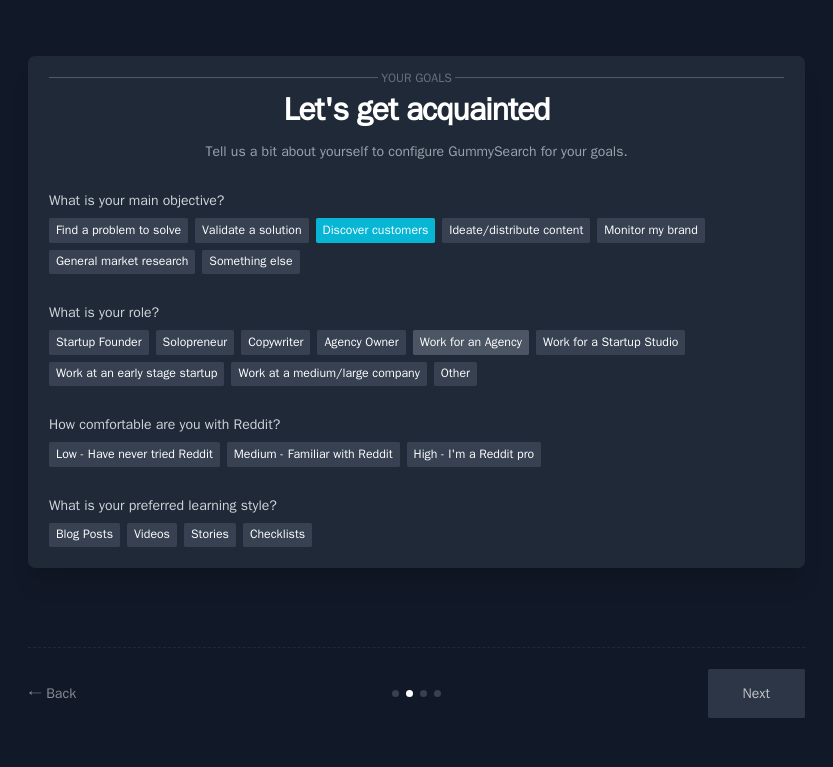 click on "Work for an Agency" at bounding box center (471, 342) 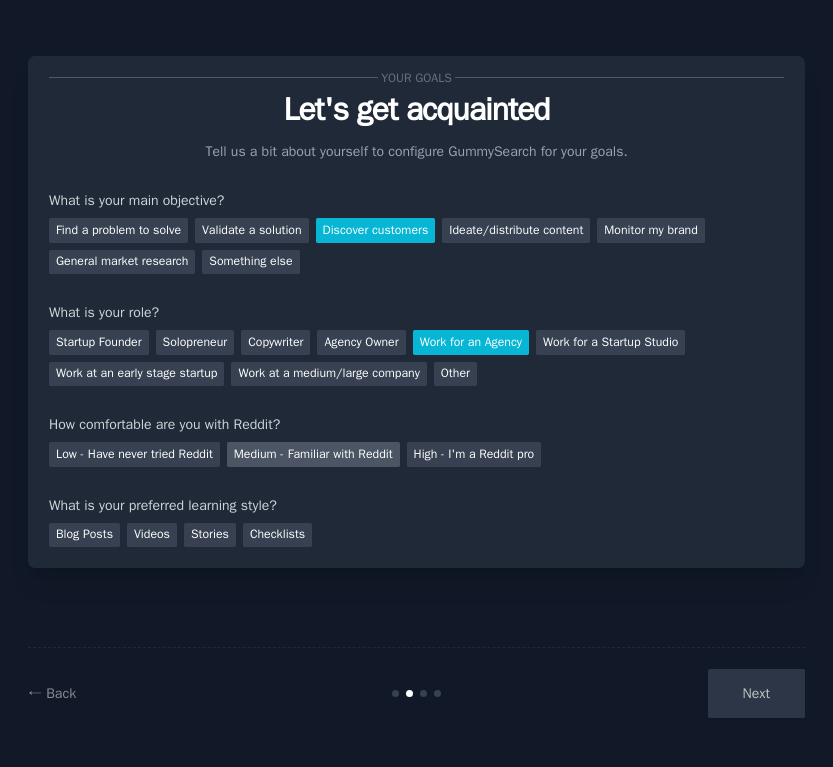 click on "Medium - Familiar with Reddit" at bounding box center [313, 454] 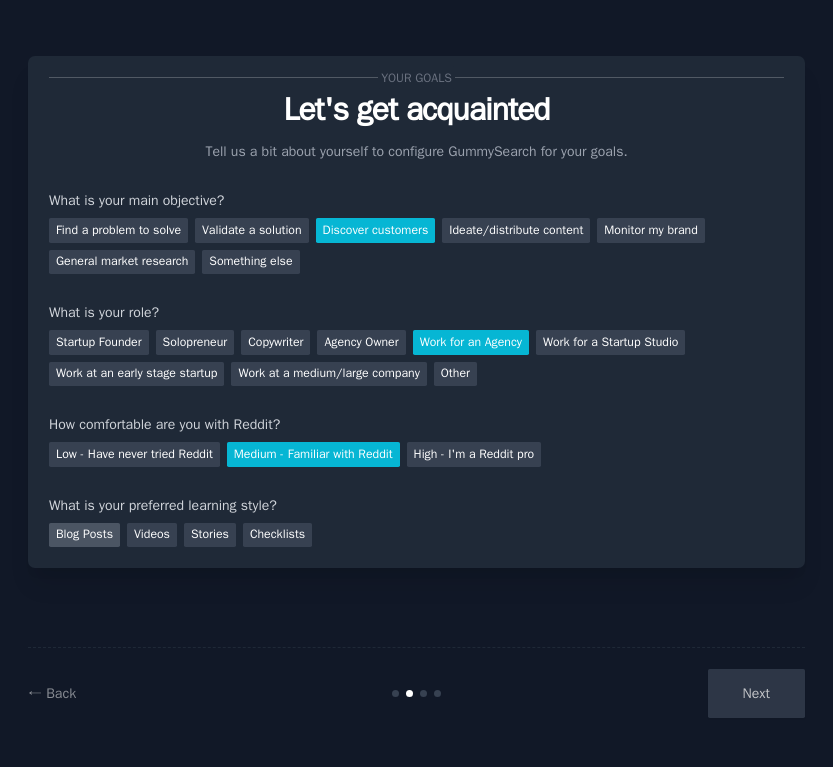 click on "Blog Posts" at bounding box center (84, 535) 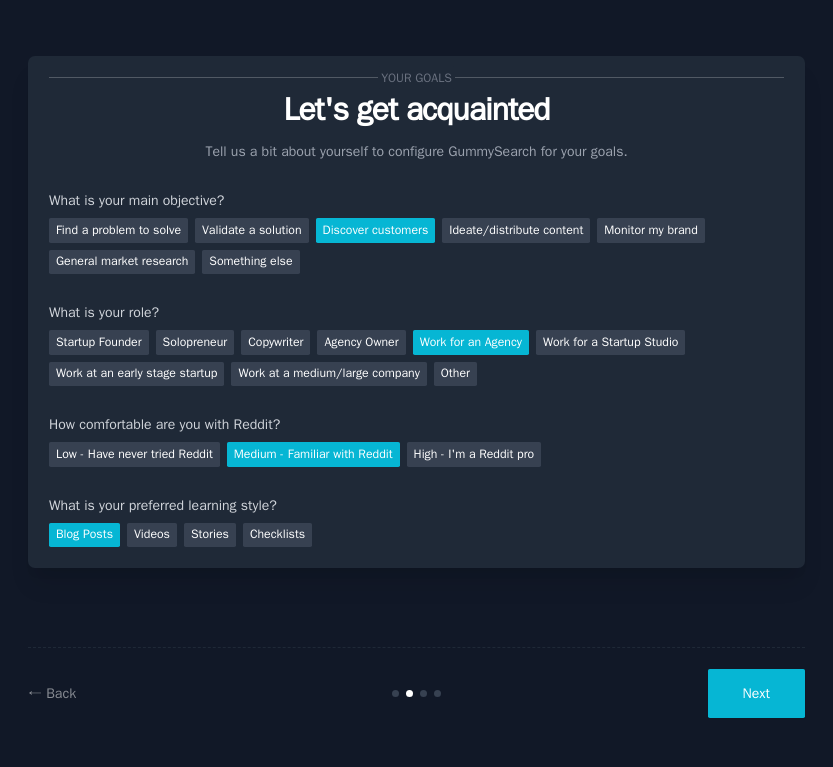 click on "Next" at bounding box center [756, 693] 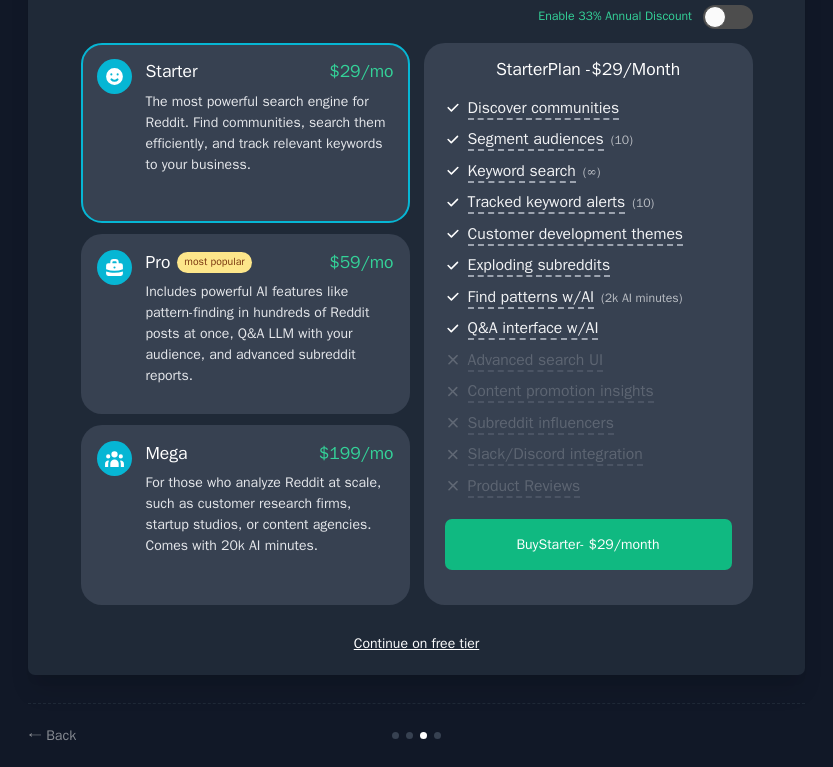 scroll, scrollTop: 164, scrollLeft: 0, axis: vertical 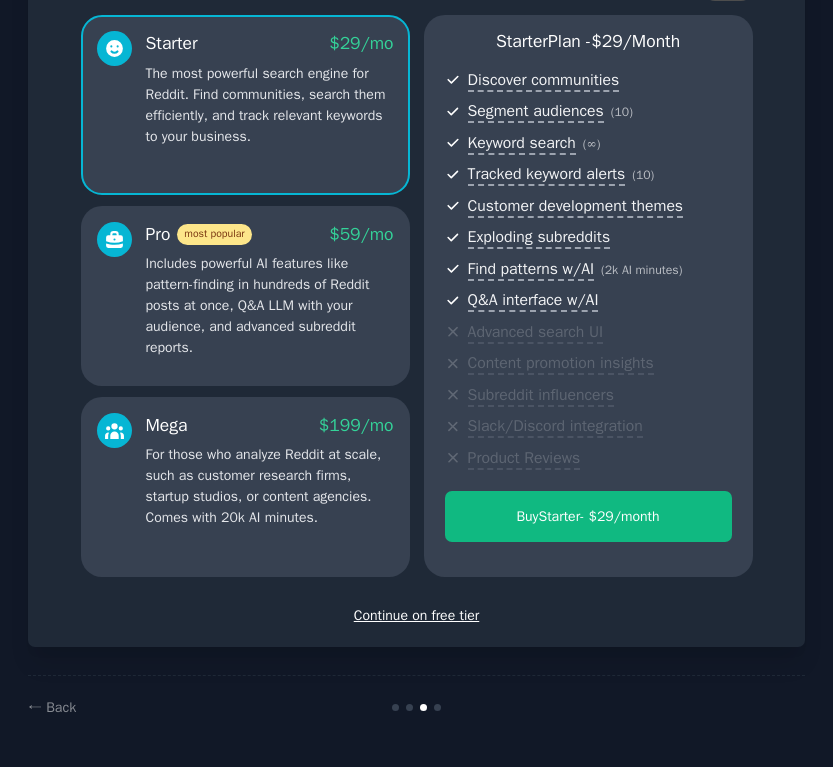 click on "Continue on free tier" at bounding box center [416, 615] 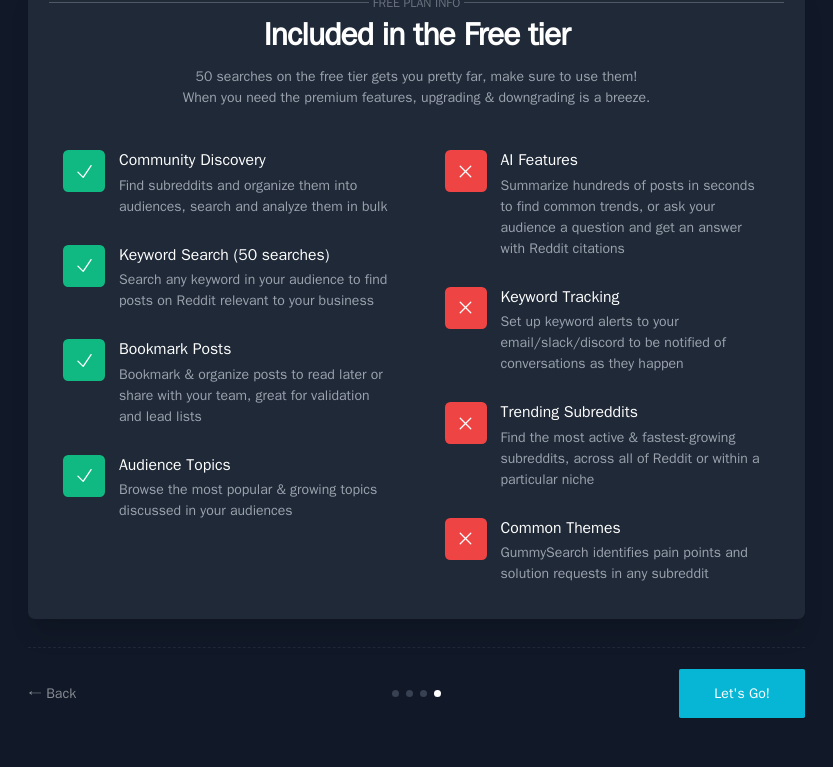 scroll, scrollTop: 75, scrollLeft: 0, axis: vertical 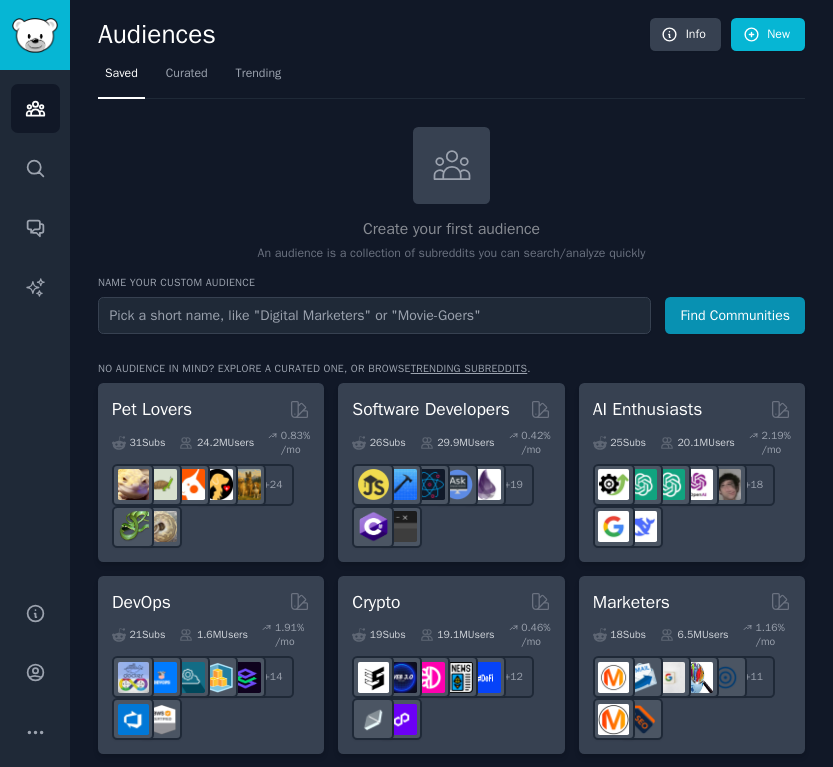 type on "0" 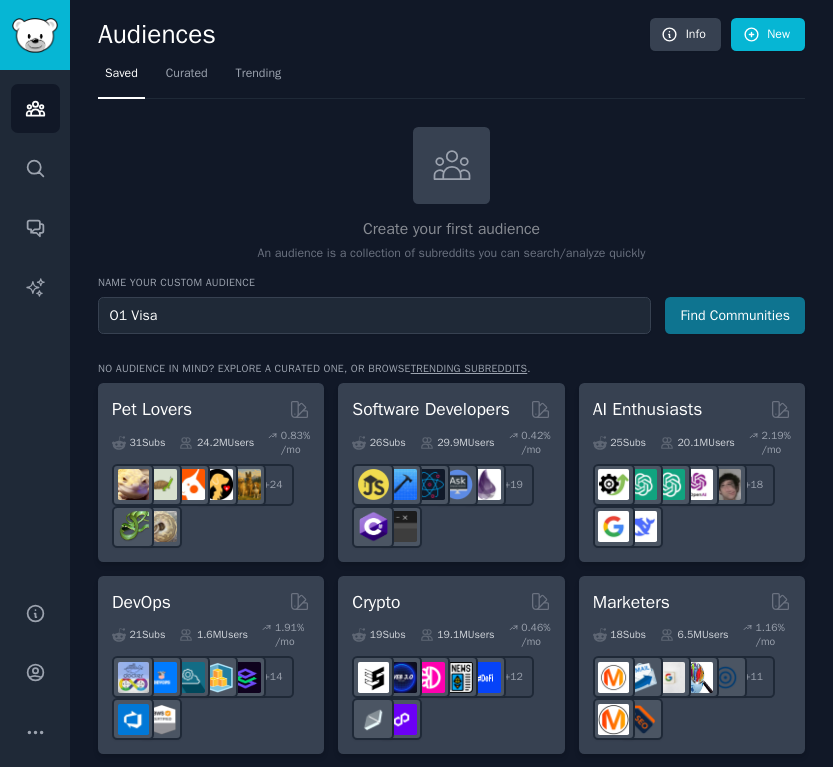 type on "O1 Visa" 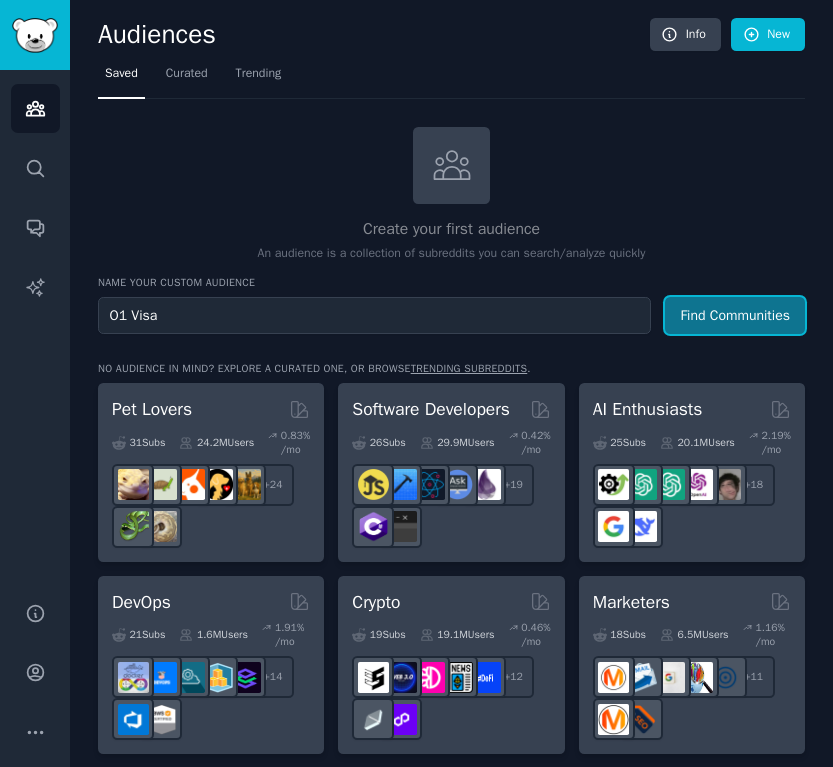 click on "Find Communities" at bounding box center [735, 315] 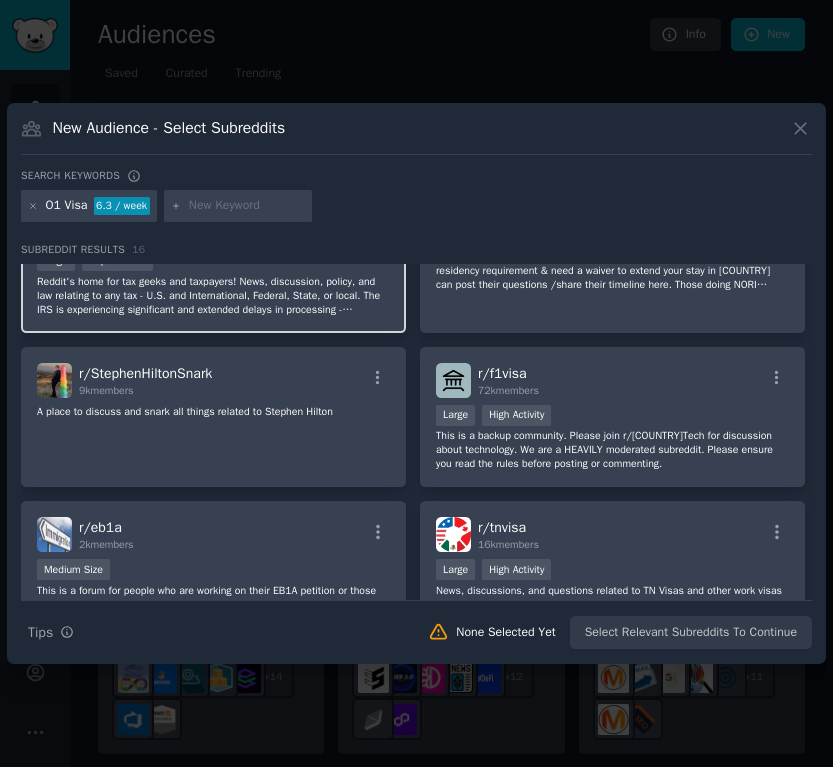scroll, scrollTop: 823, scrollLeft: 0, axis: vertical 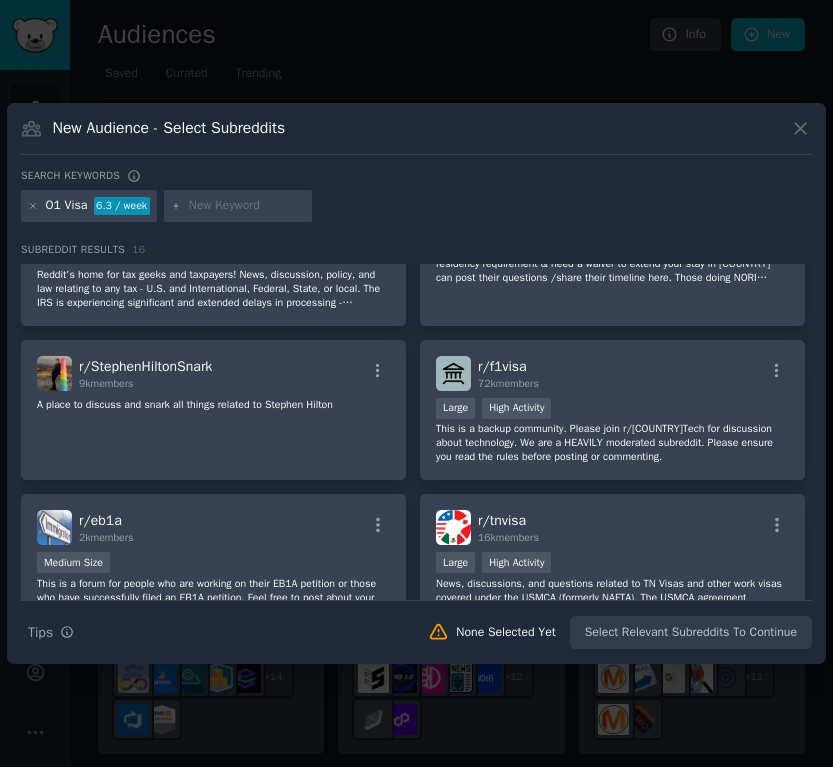 click at bounding box center [247, 206] 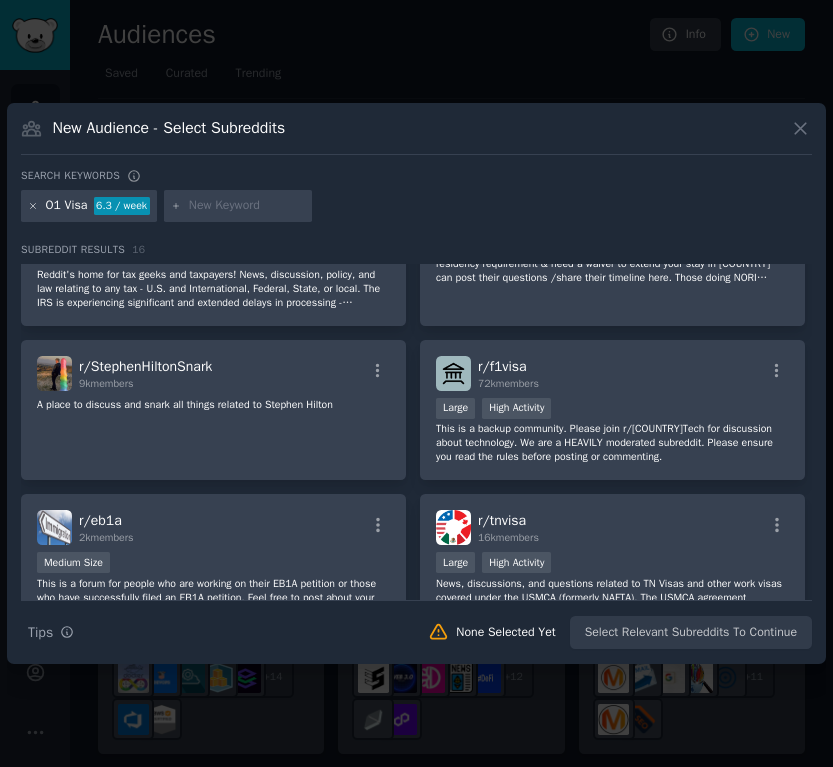click 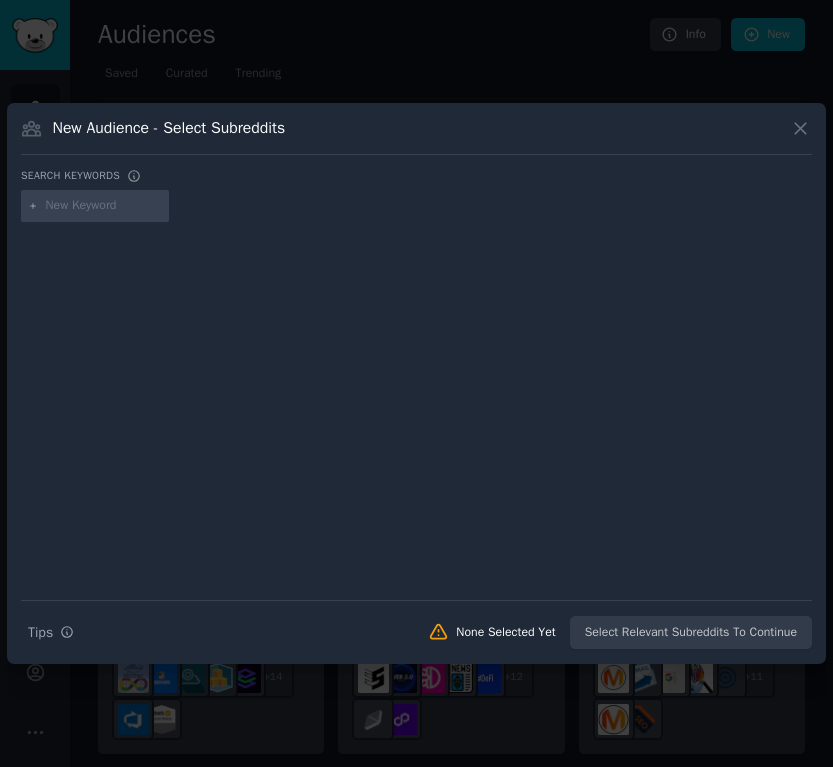 click at bounding box center [104, 206] 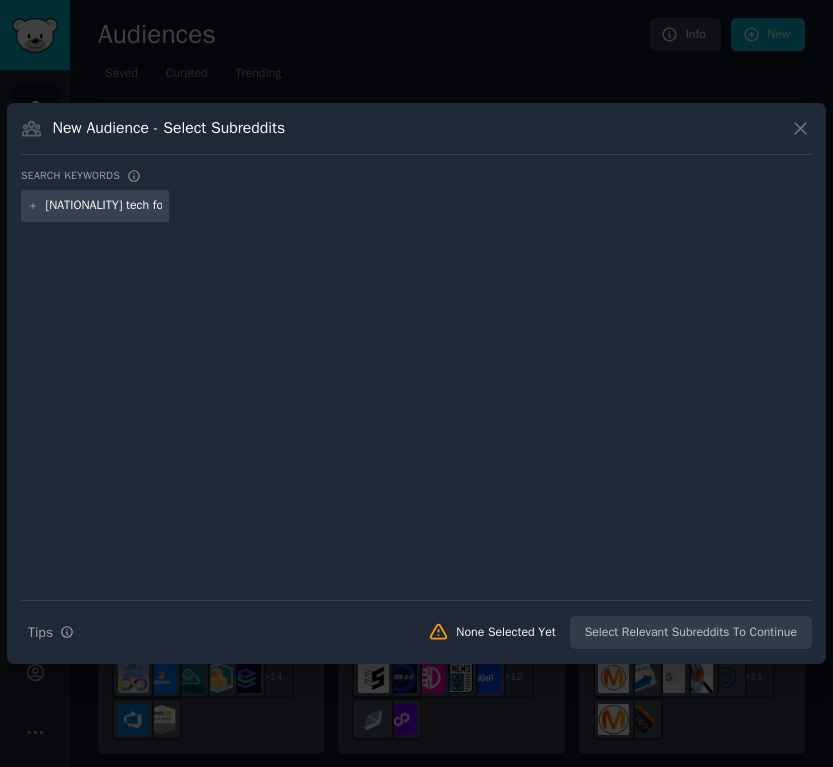 type on "[NATIONALITY] tech founders" 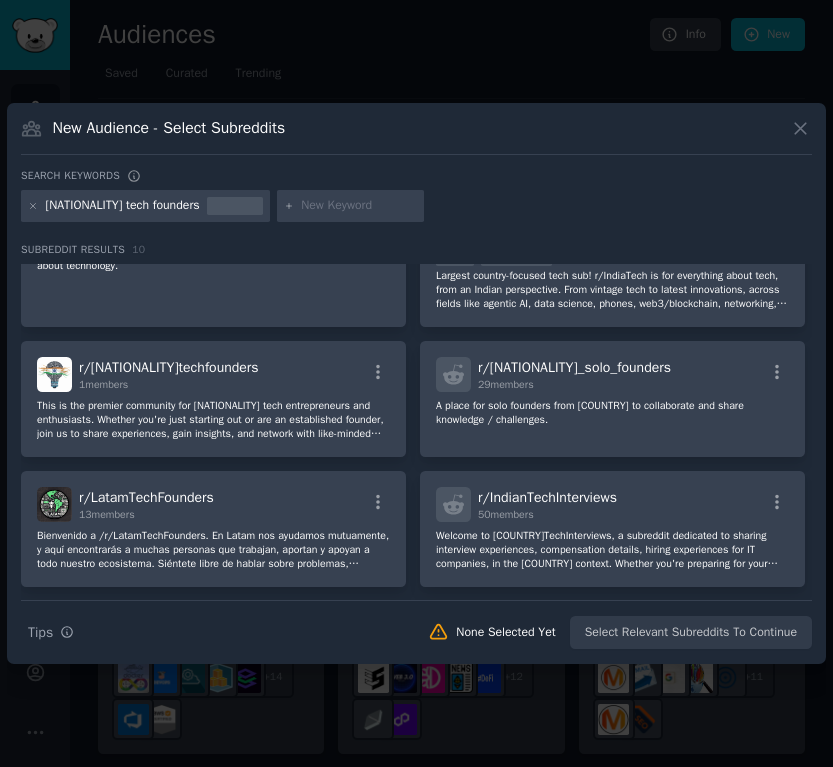 scroll, scrollTop: 0, scrollLeft: 0, axis: both 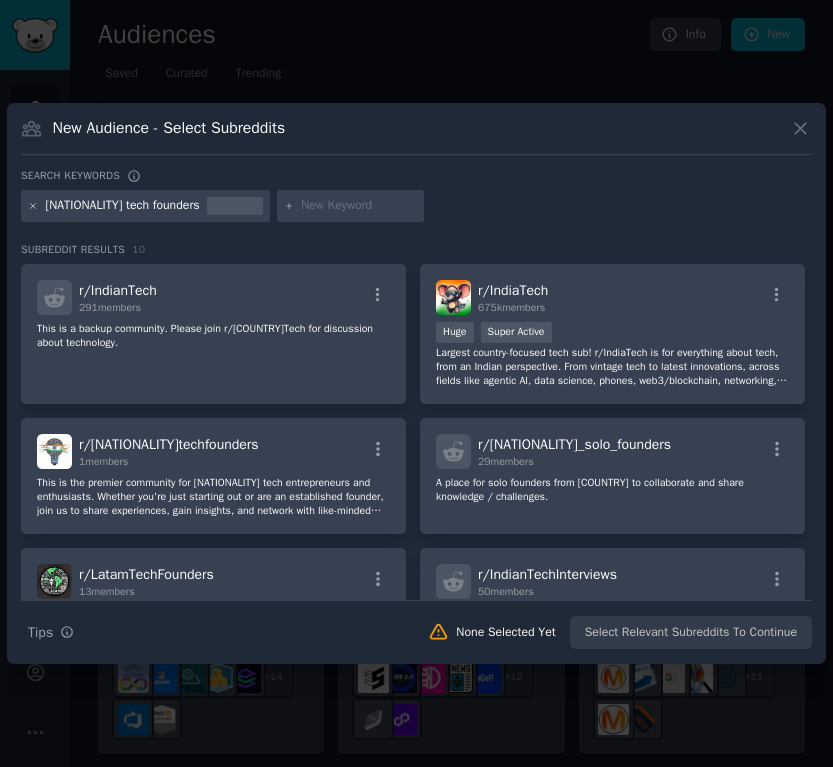 click 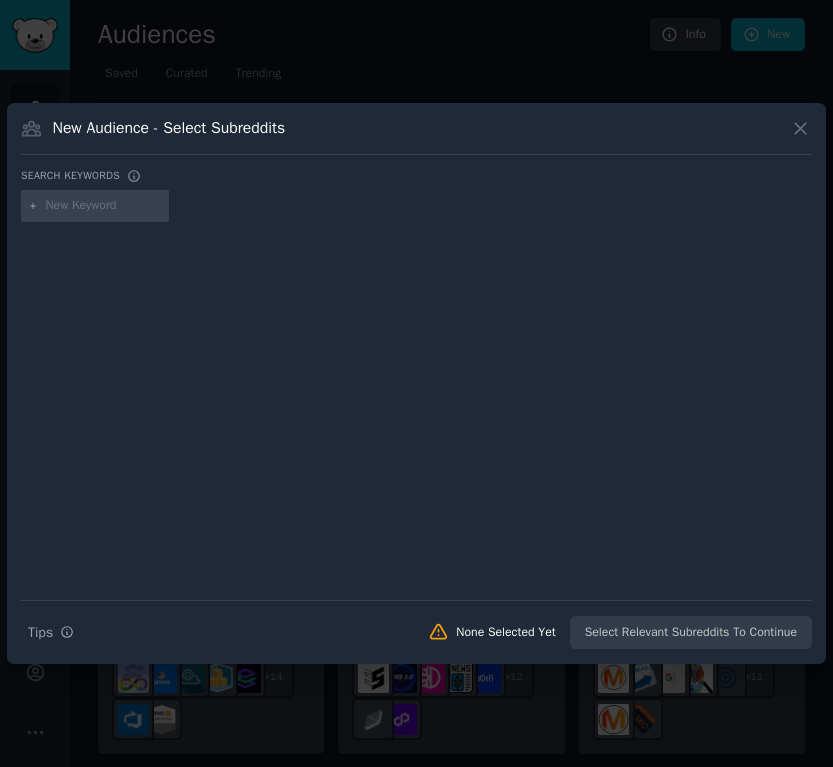 click at bounding box center (104, 206) 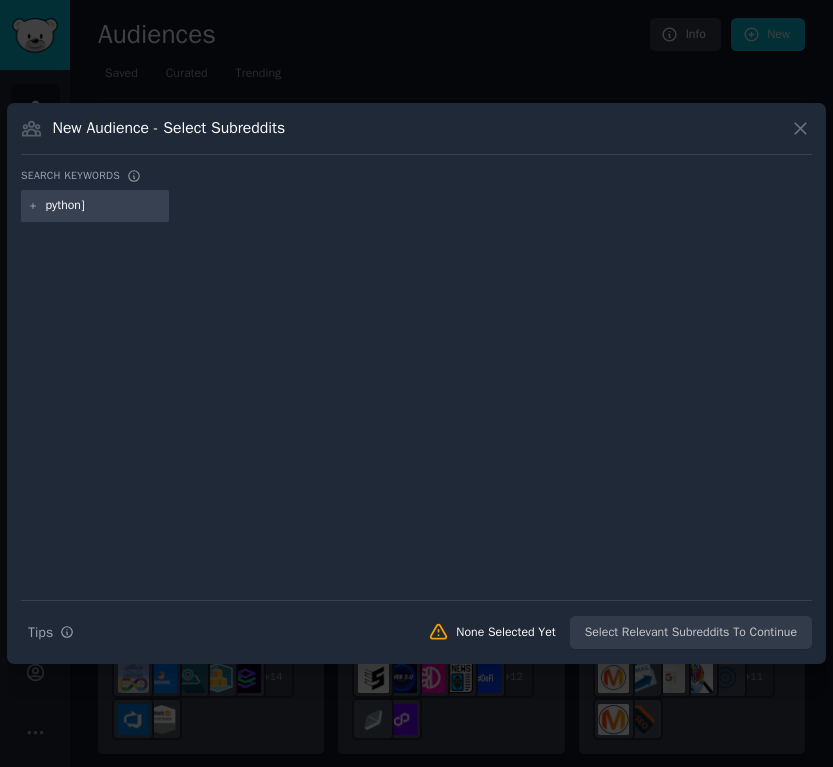 type on "python" 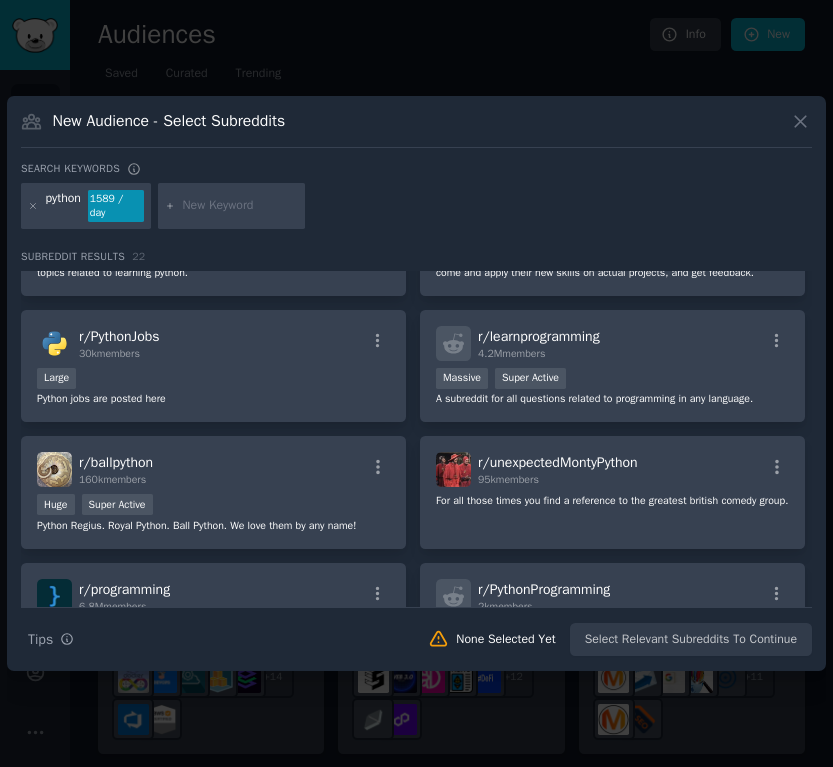 scroll, scrollTop: 261, scrollLeft: 0, axis: vertical 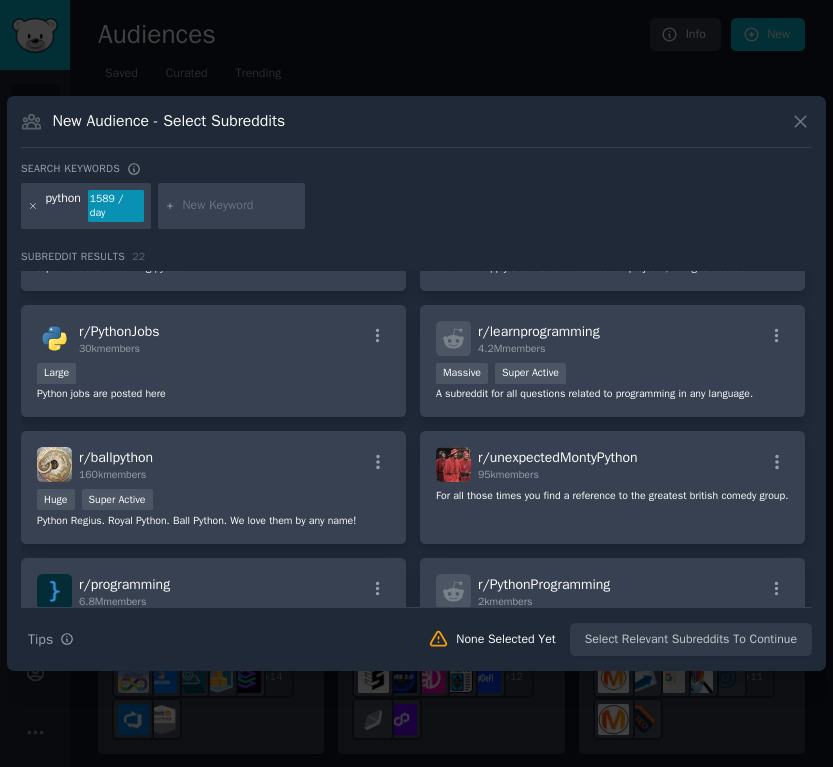 click 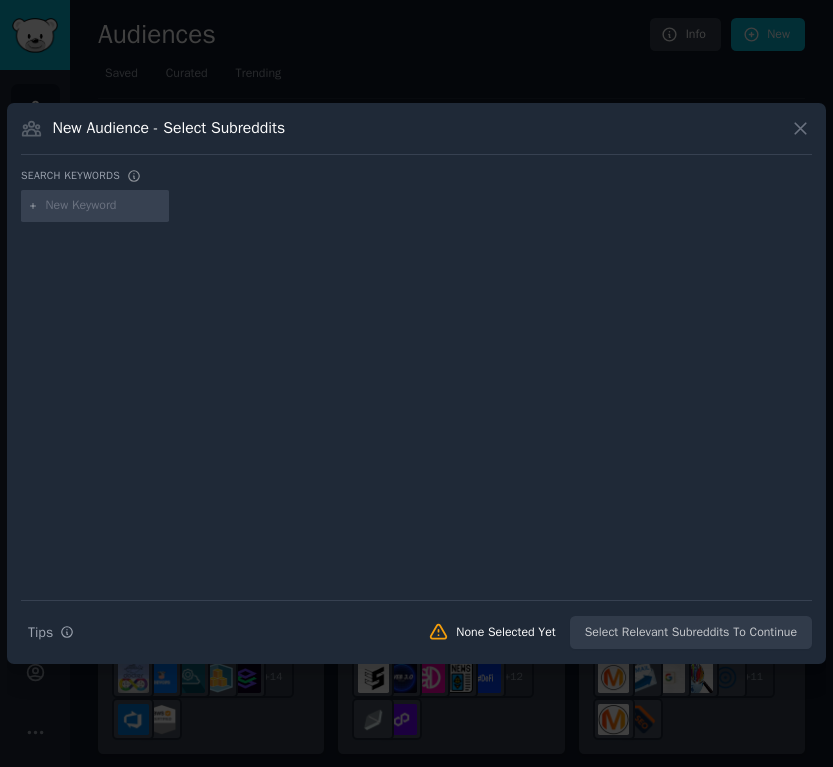 click at bounding box center [104, 206] 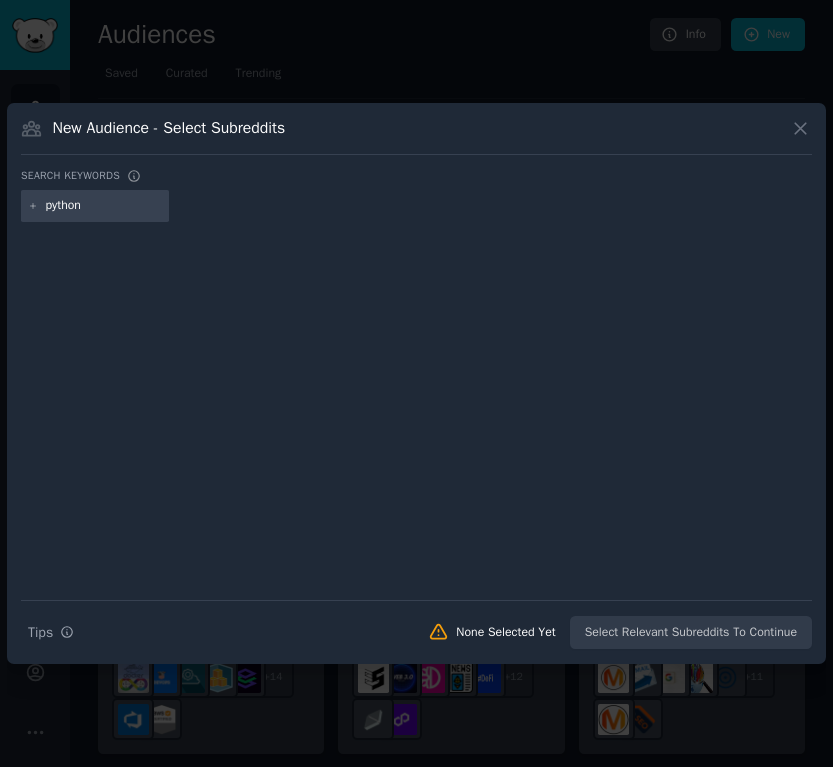 type on "python" 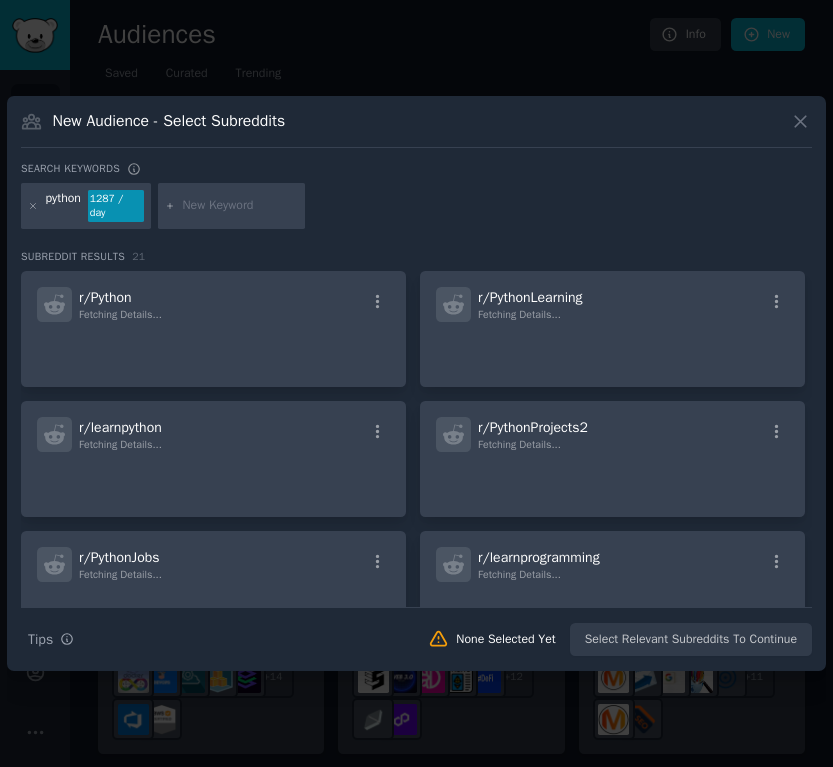 click at bounding box center (240, 206) 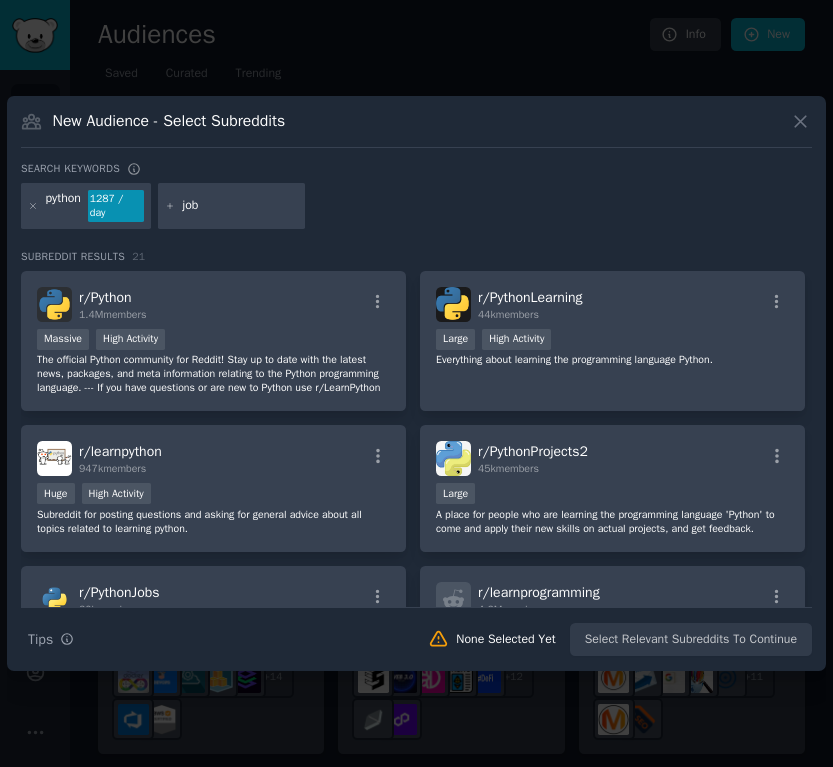 type on "jobs" 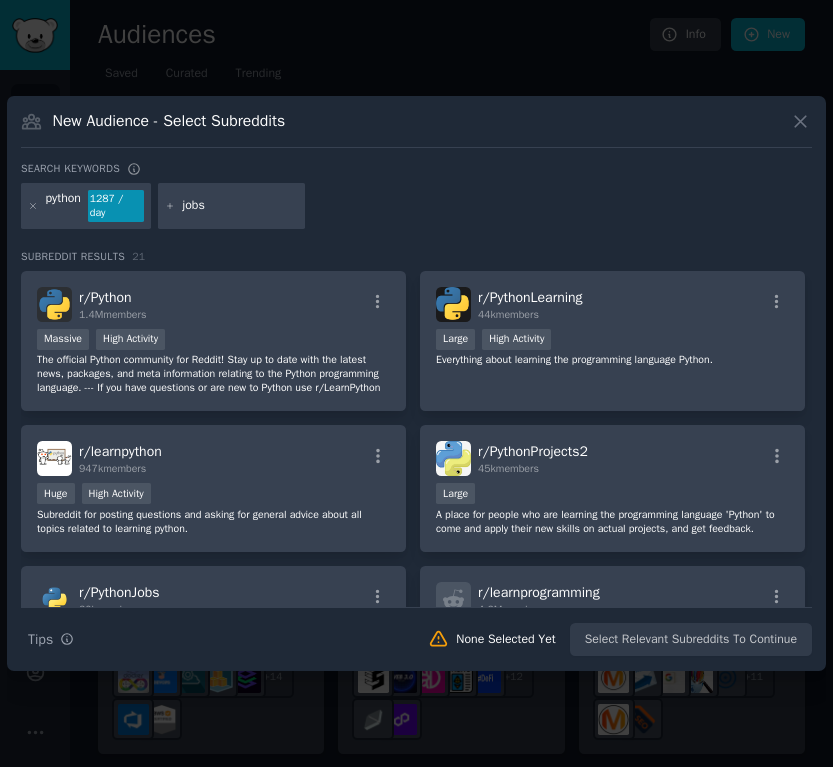 type 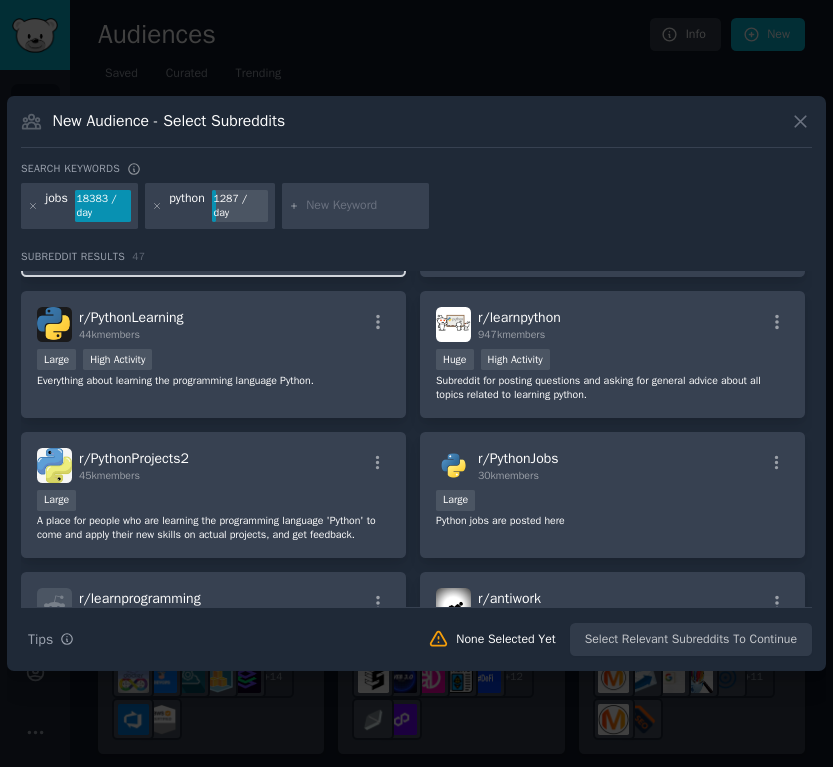 scroll, scrollTop: 135, scrollLeft: 0, axis: vertical 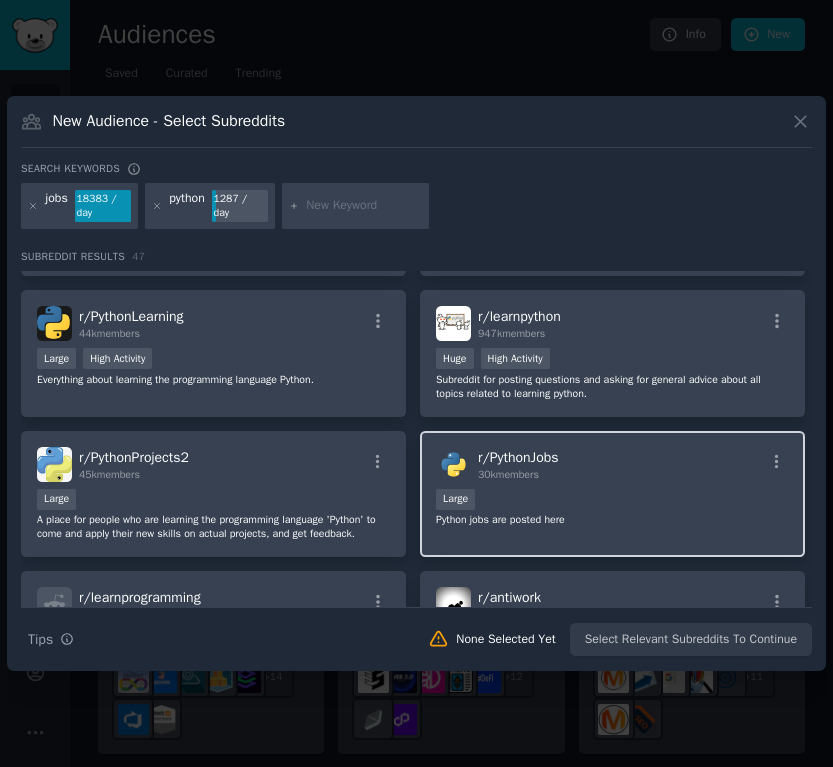click on "PythonJobs 30k members Large Python jobs are posted here" at bounding box center (612, 494) 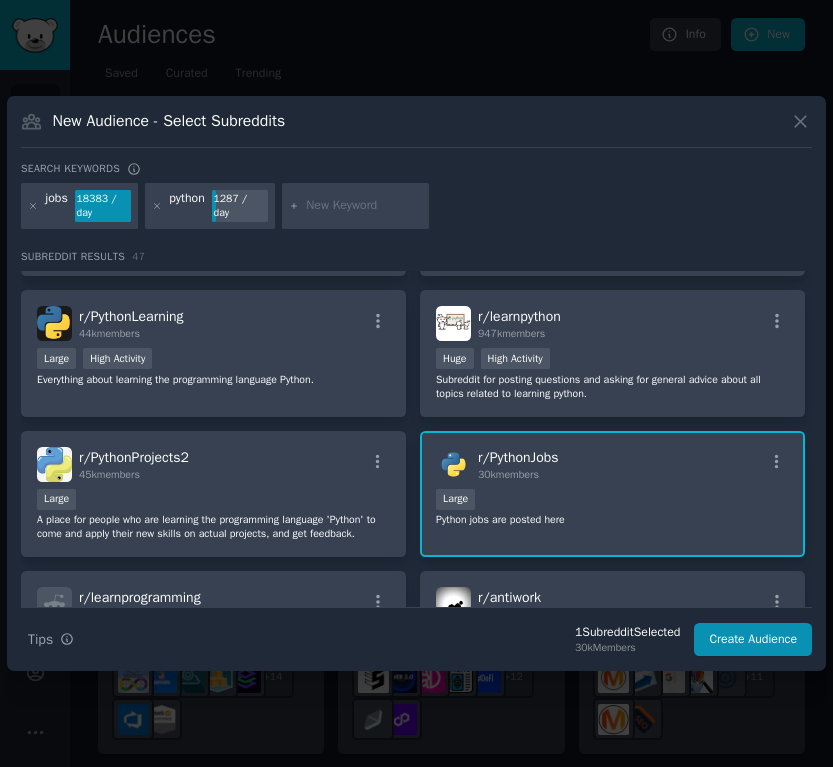 click on "PythonJobs 30k members Large Python jobs are posted here" at bounding box center [612, 494] 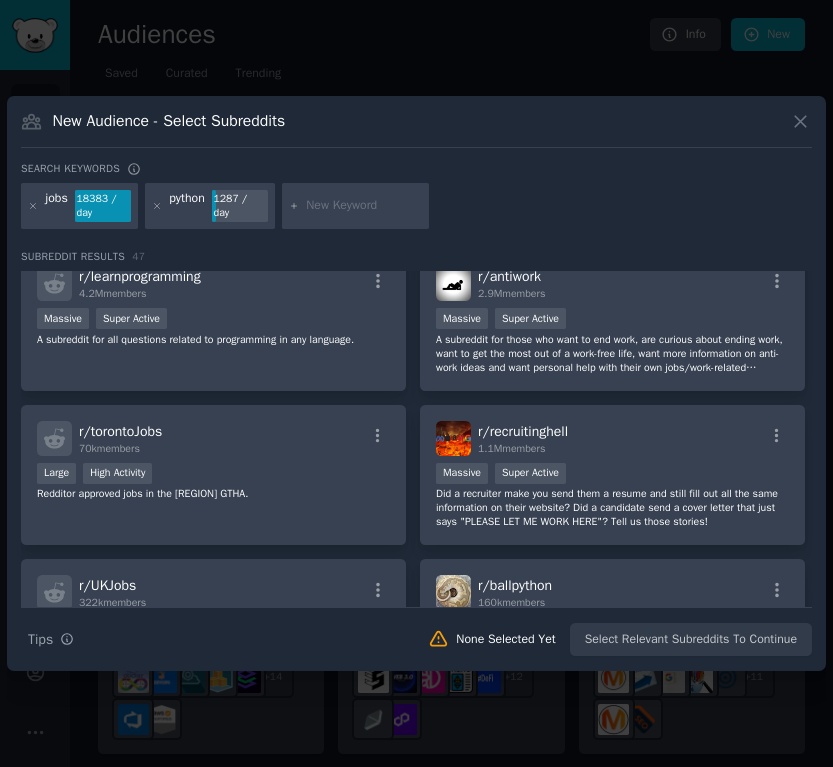 scroll, scrollTop: 458, scrollLeft: 0, axis: vertical 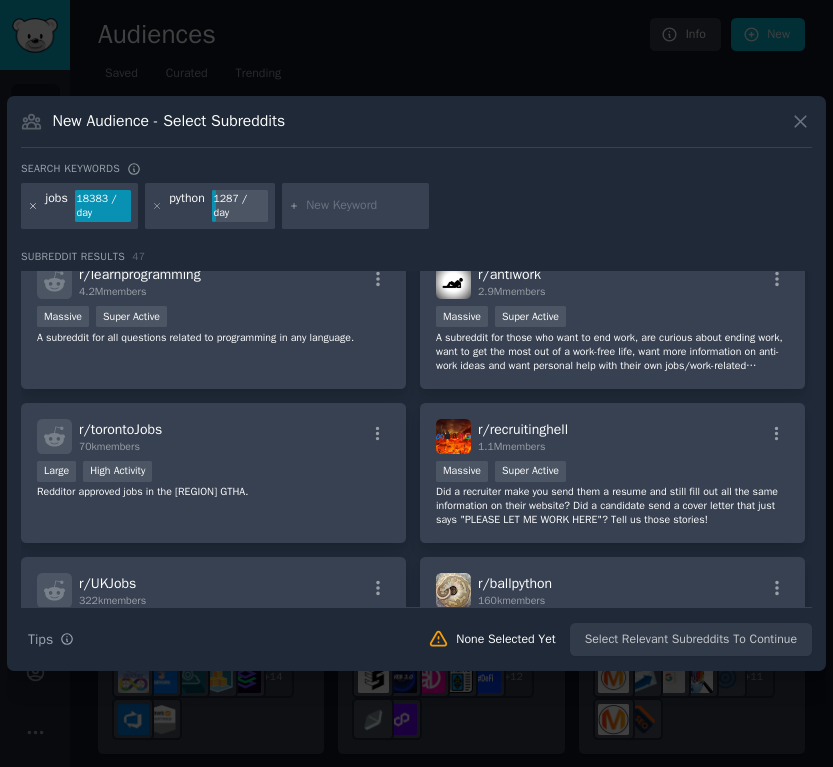 click 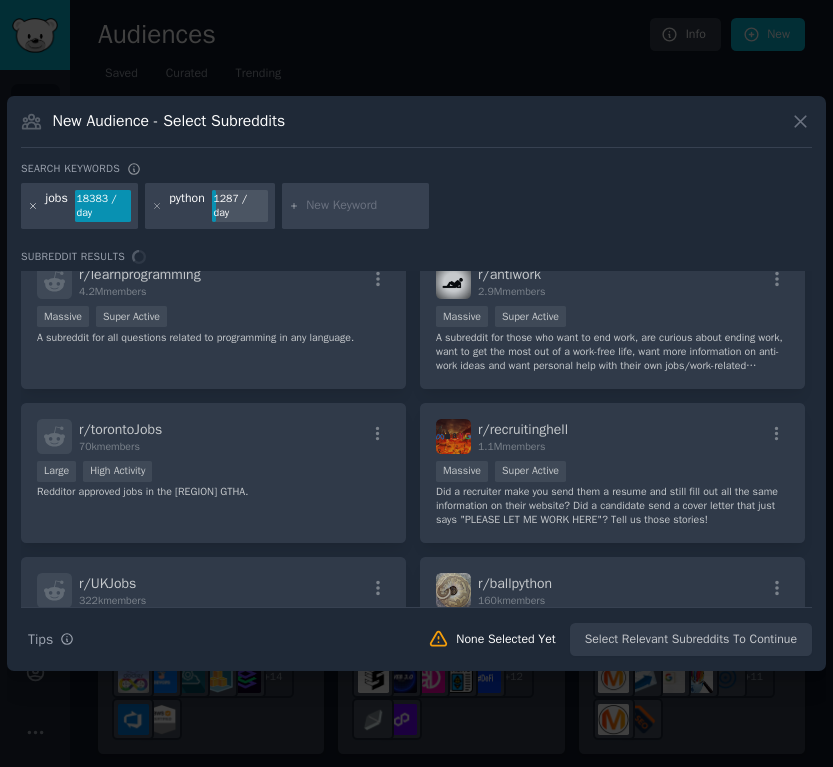 scroll, scrollTop: 0, scrollLeft: 0, axis: both 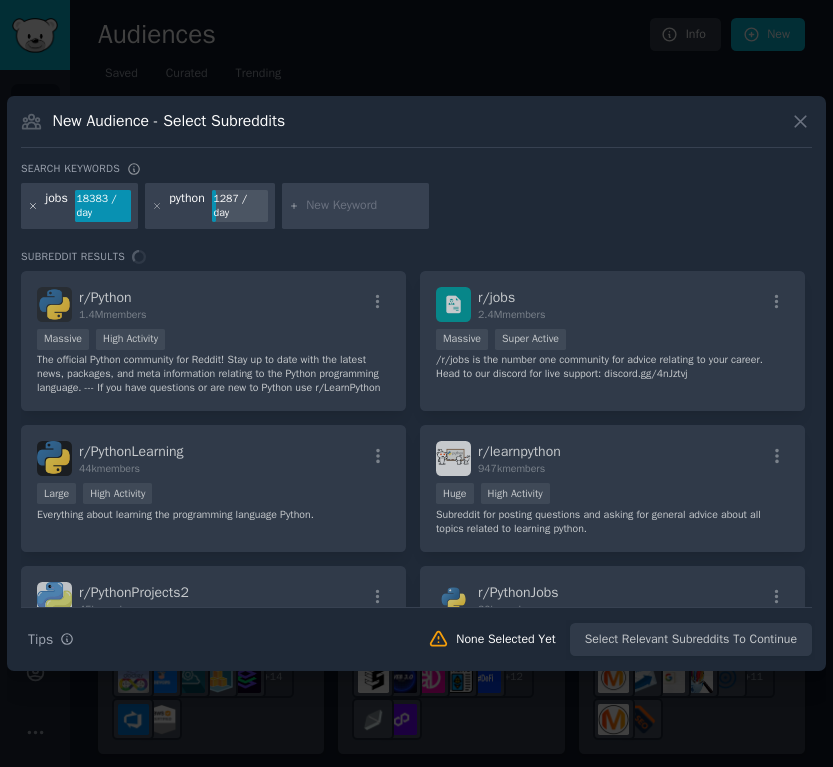 click 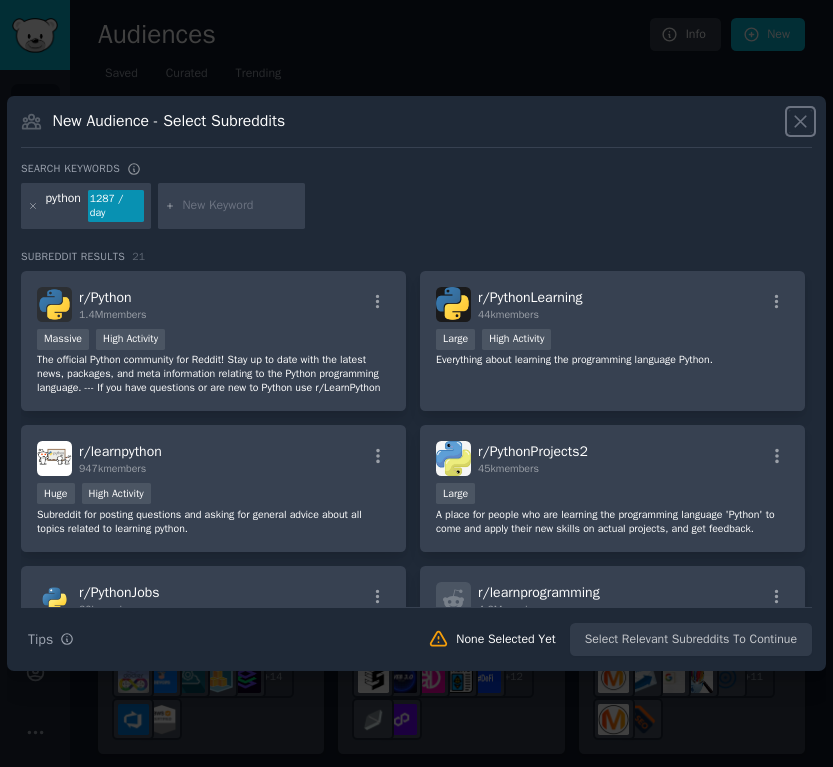 click 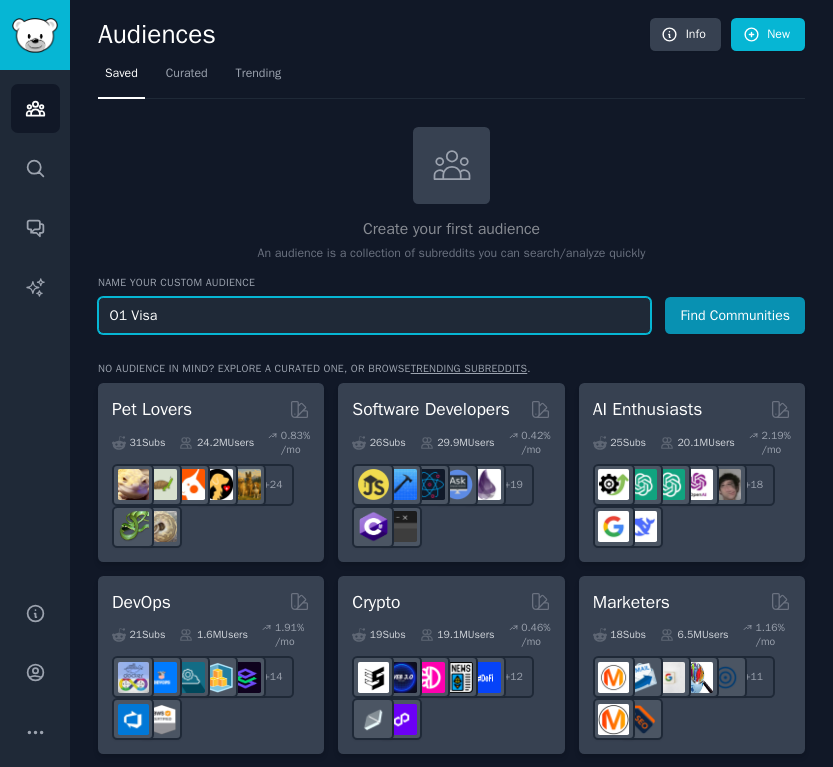 click on "O1 Visa" at bounding box center (374, 315) 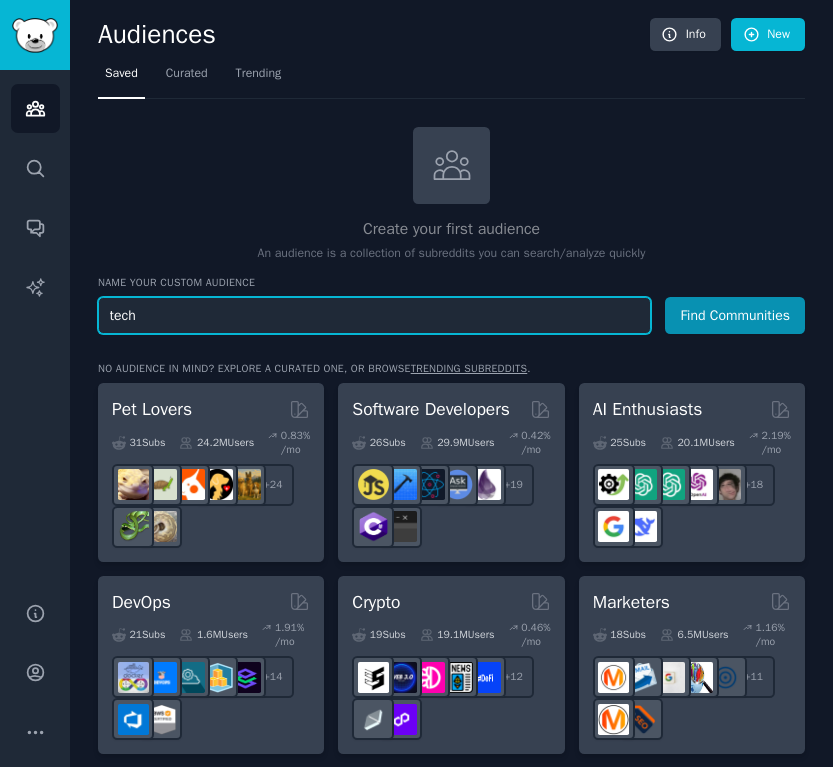 type on "tech" 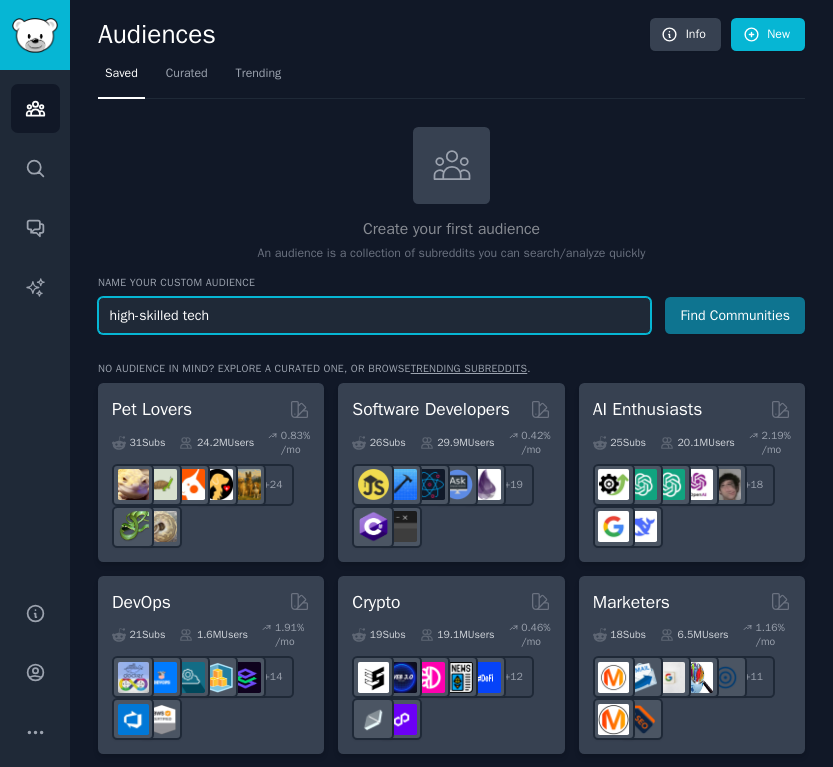 type on "high-skilled tech" 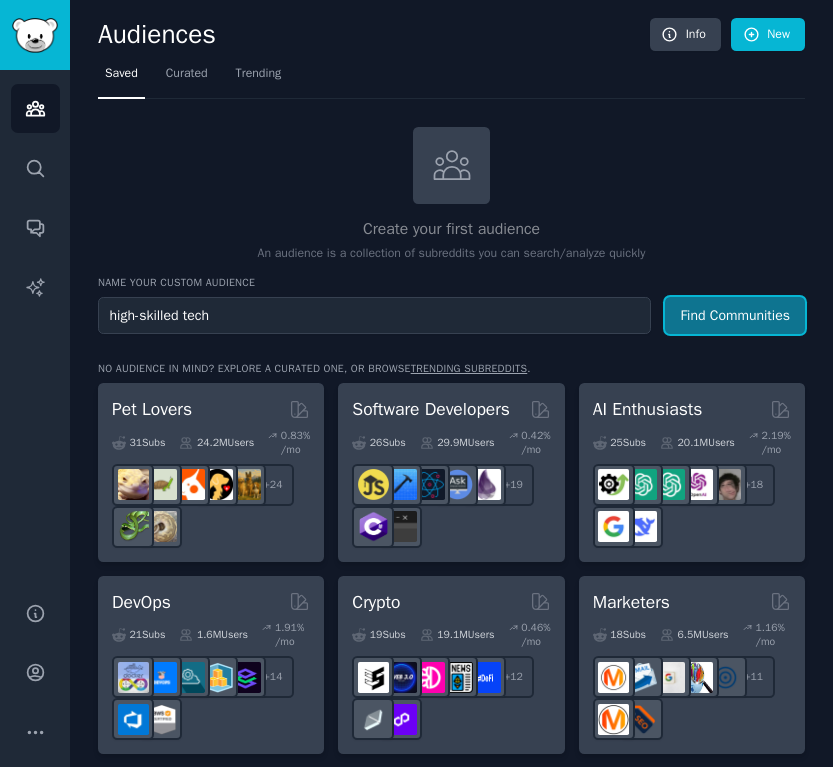 click on "Find Communities" at bounding box center [735, 315] 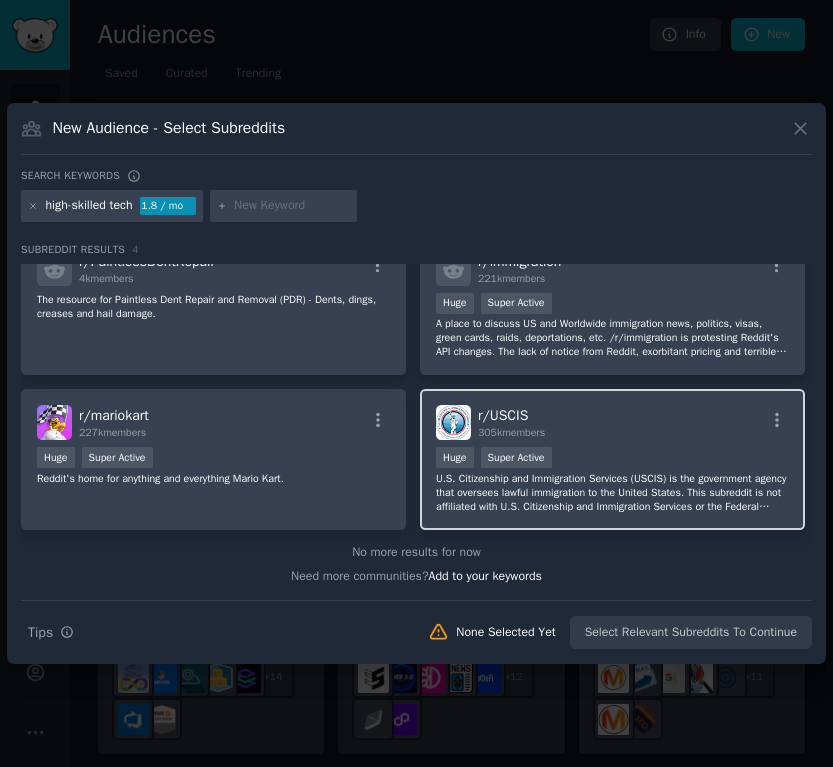 scroll, scrollTop: 0, scrollLeft: 0, axis: both 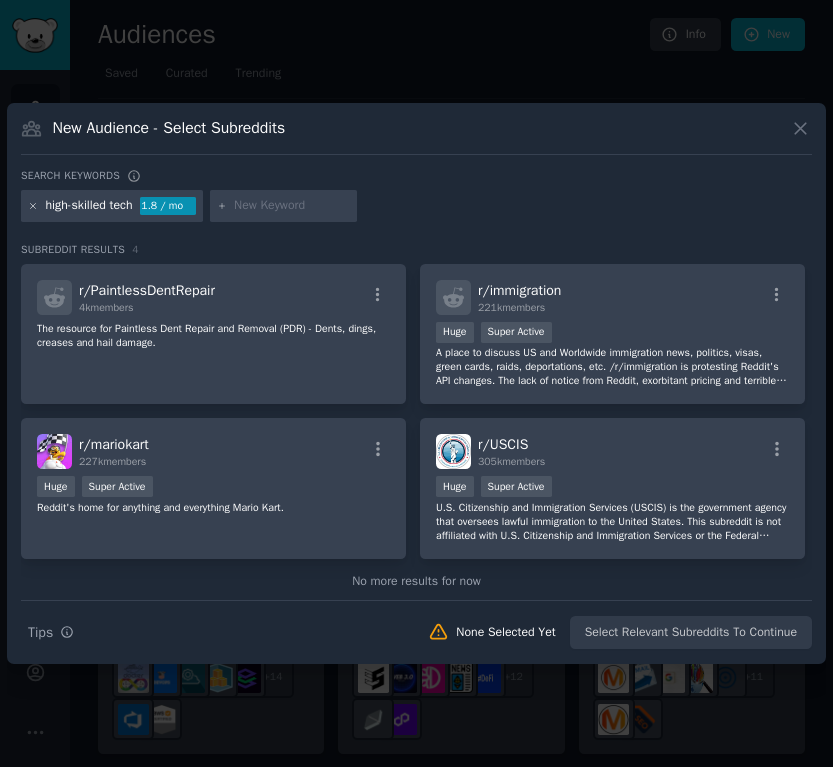 click 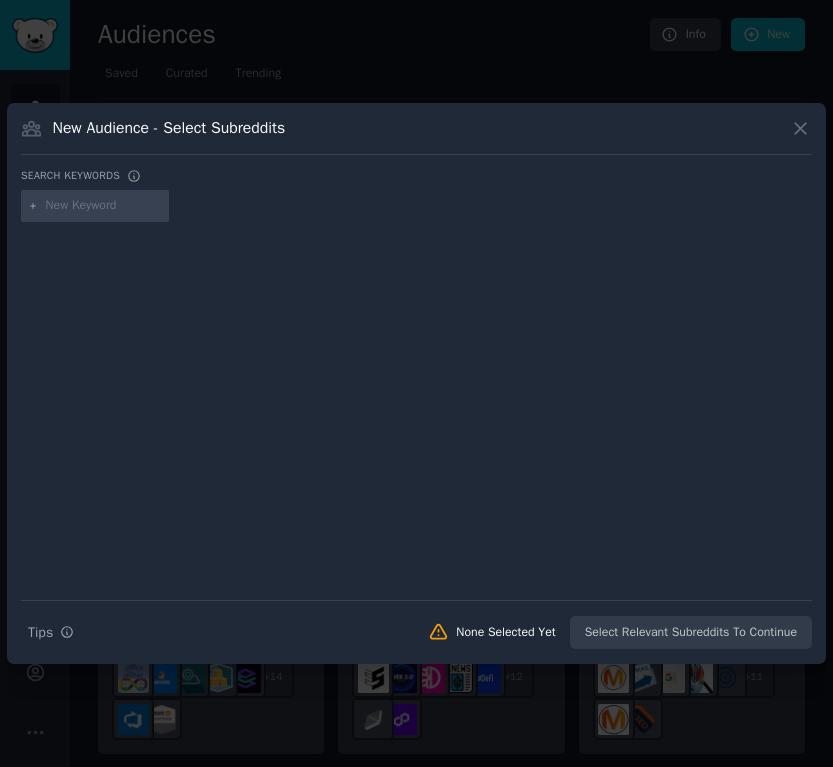 click at bounding box center [95, 206] 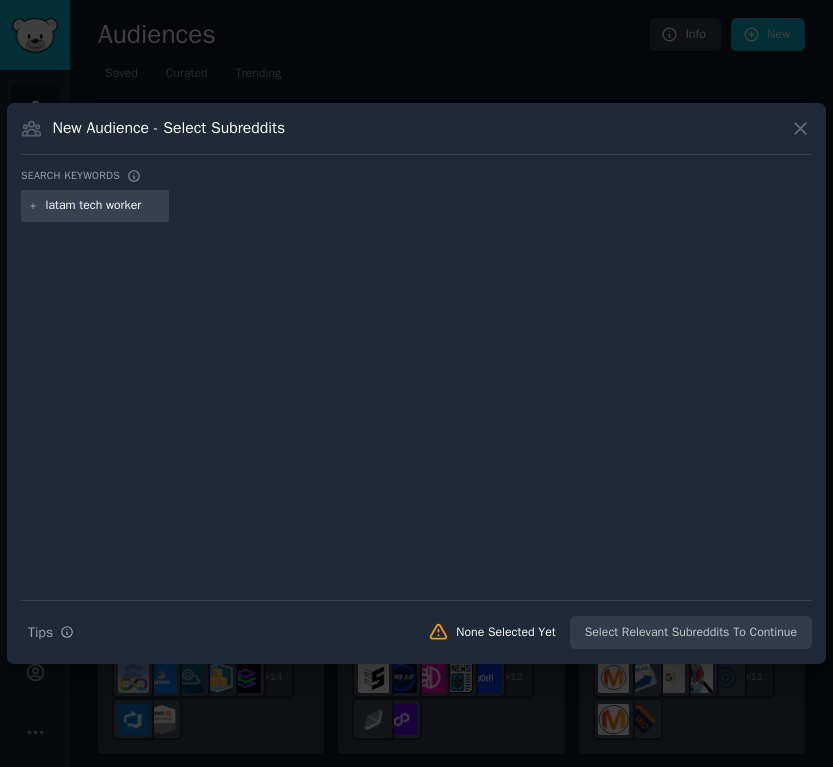 type on "[REGION] tech workers" 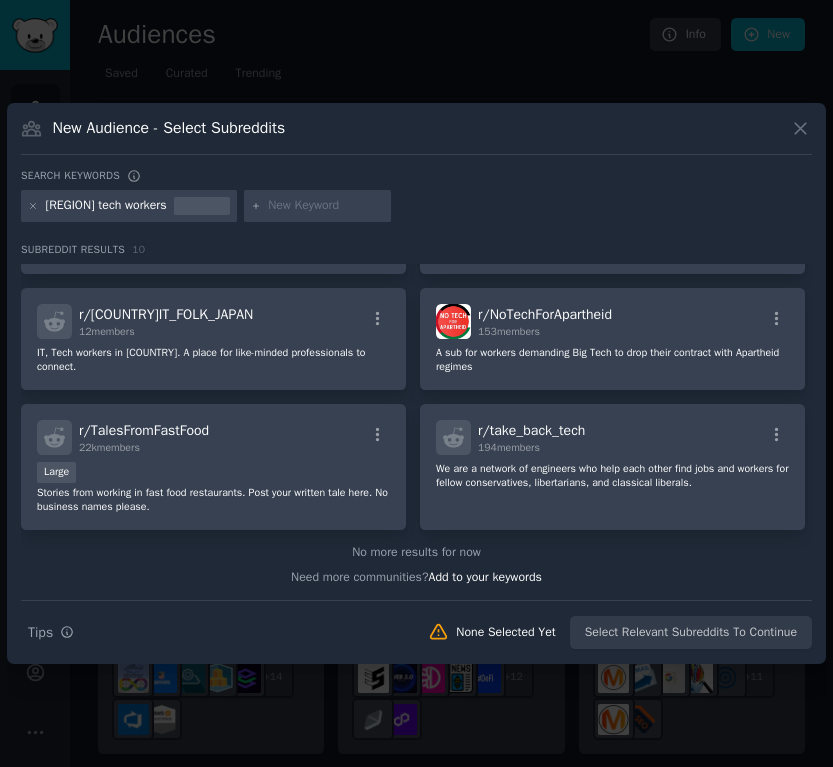 scroll, scrollTop: 0, scrollLeft: 0, axis: both 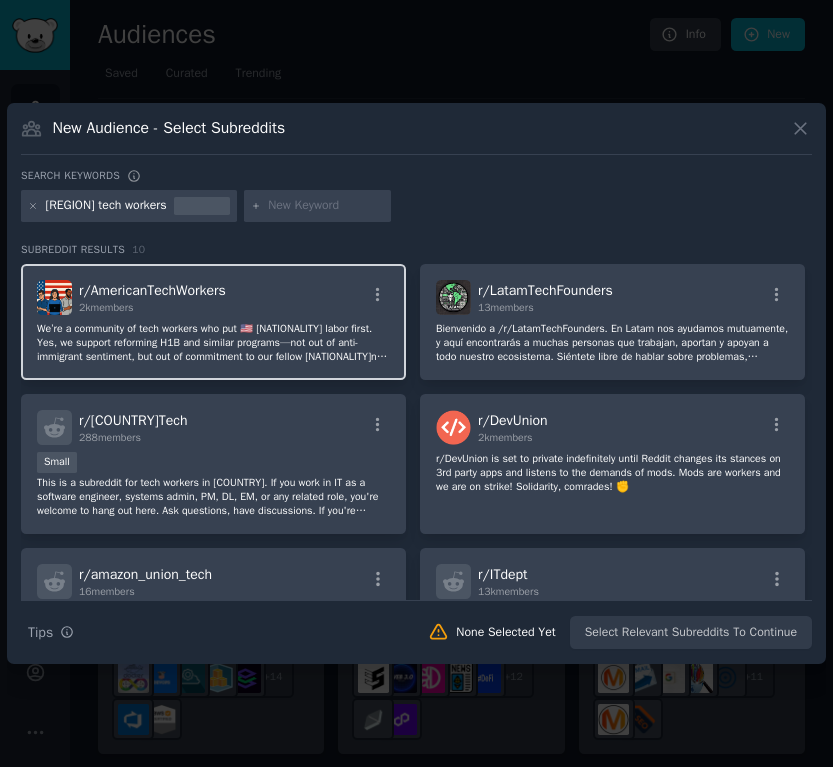 click on "r/ [NATIONALITY]TechWorkers 2k members" at bounding box center [213, 297] 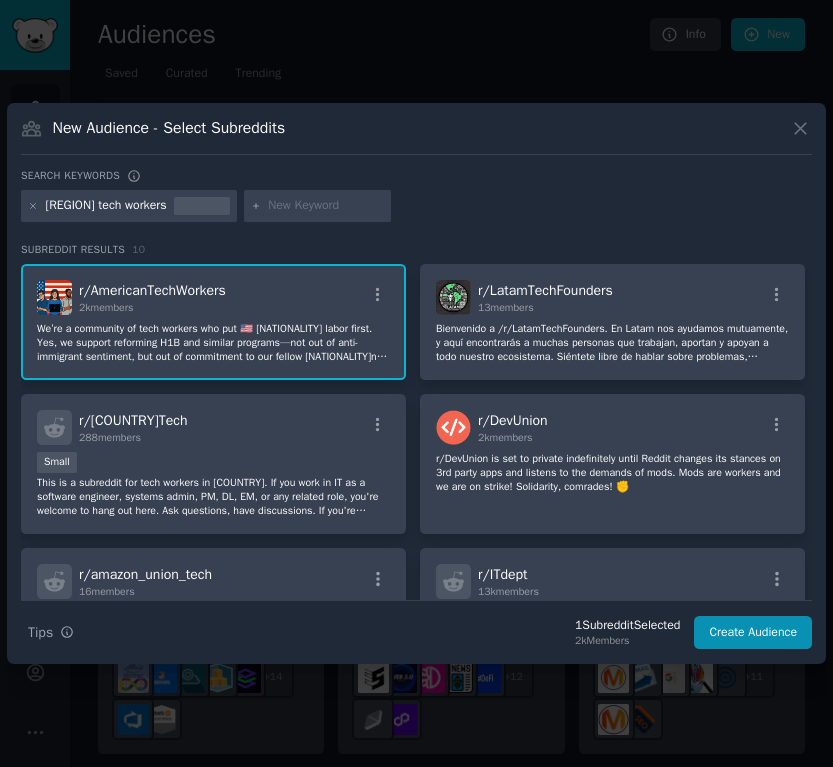 click on "r/ [NATIONALITY]TechWorkers" at bounding box center [152, 290] 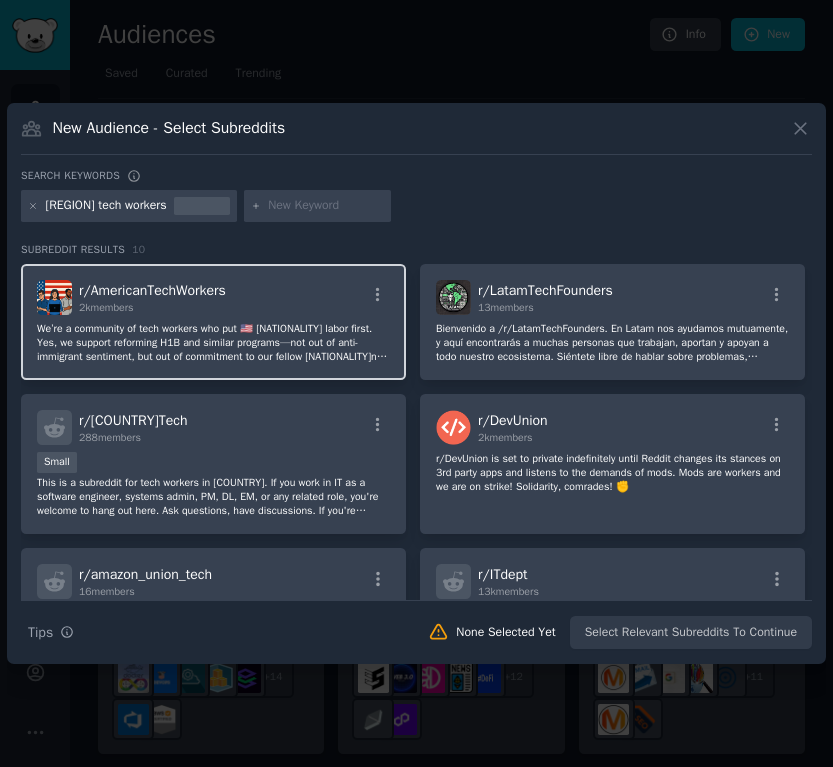 click on "r/ [NATIONALITY]TechWorkers" at bounding box center [152, 290] 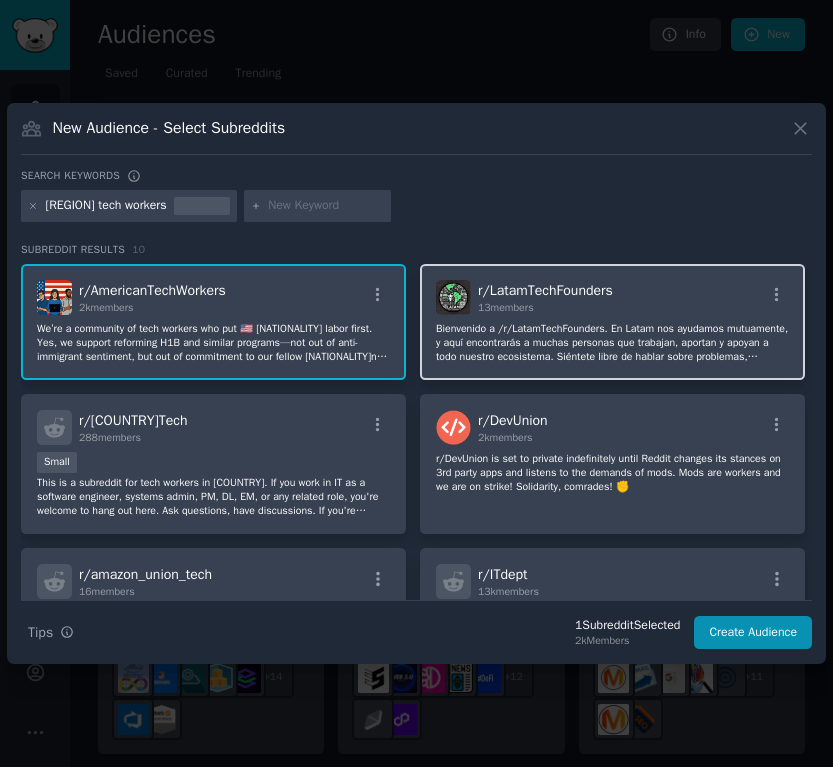 click on "Bienvenido a /r/LatamTechFounders. En Latam nos ayudamos mutuamente, y aquí encontrarás a muchas personas que trabajan, aportan y apoyan a todo nuestro ecosistema. Siéntete libre de hablar sobre problemas, soluciones y experiencias relacionadas con las startups.
Por favor, lee las reglas; somos una comunidad basada en el respeto y la cooperación." 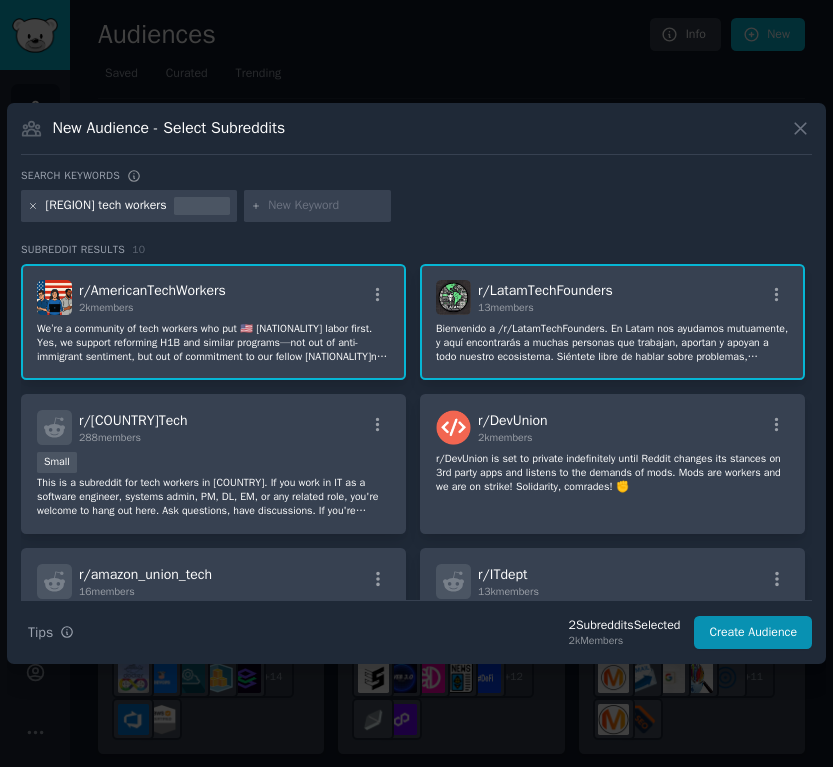 click 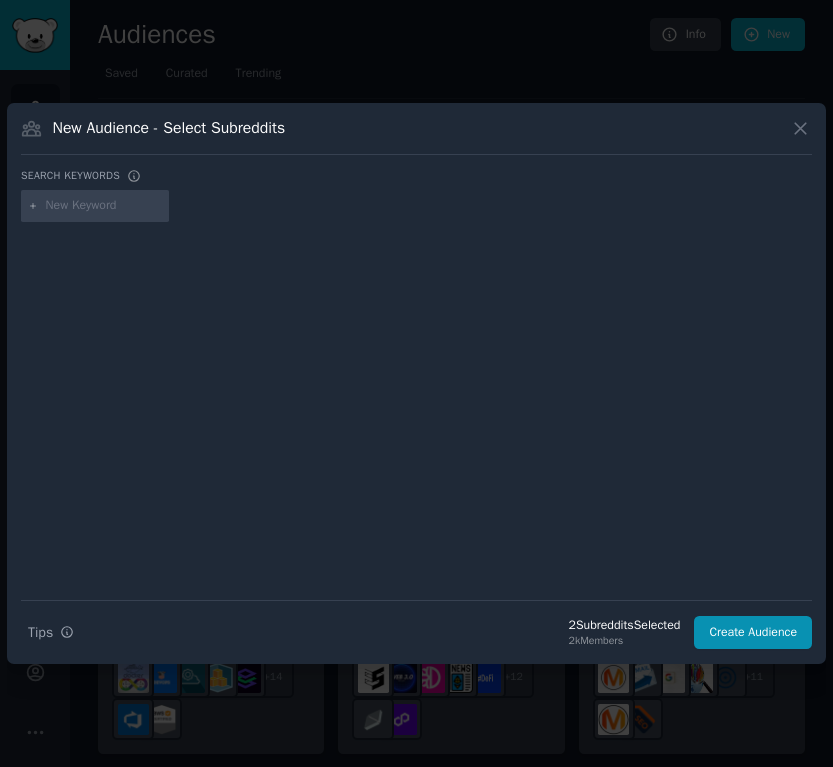 click at bounding box center [104, 206] 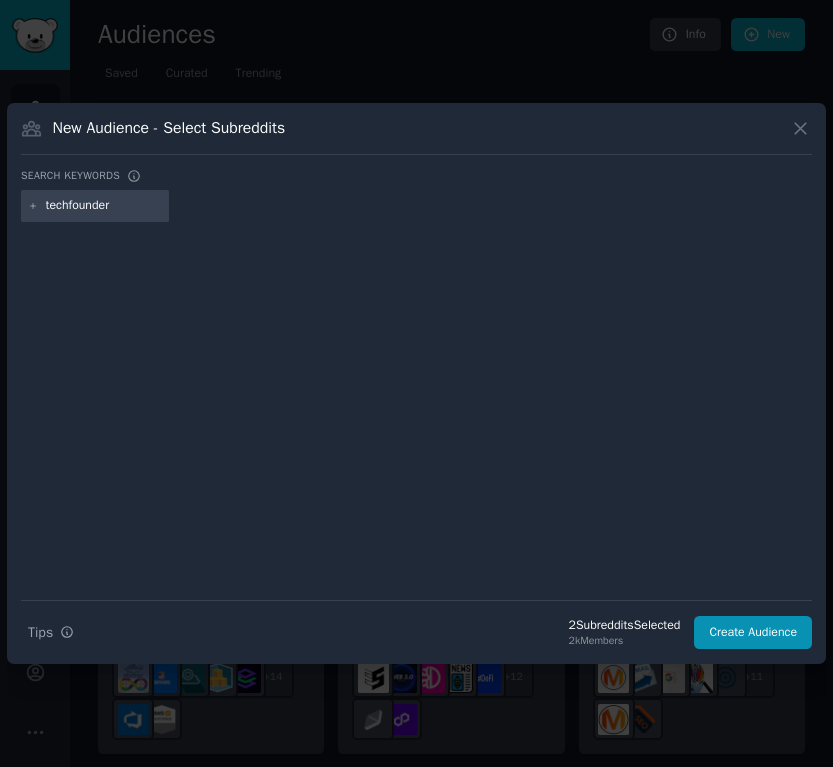 type on "techfounders" 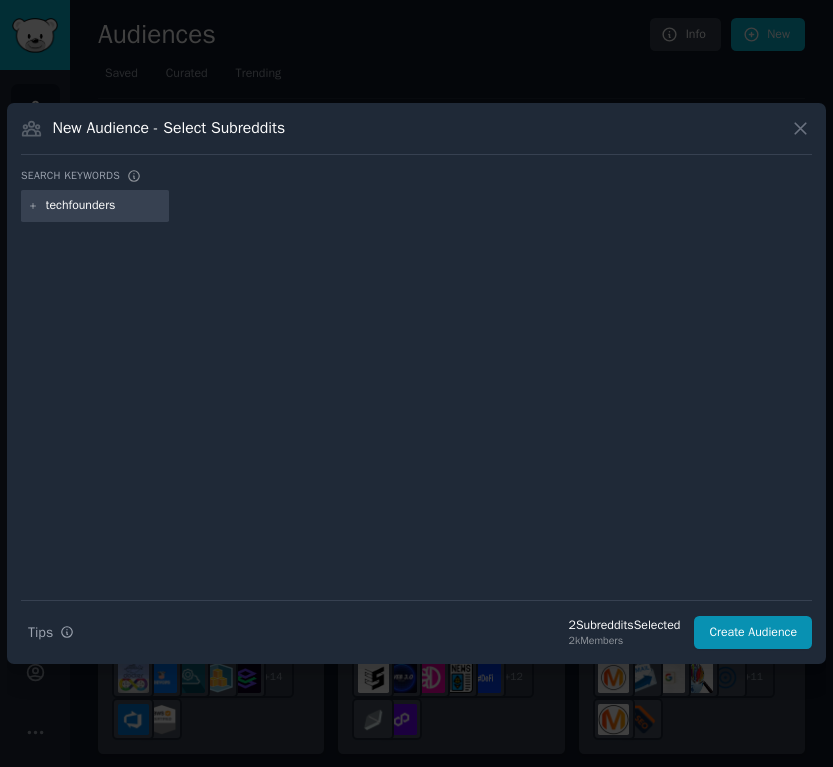 type 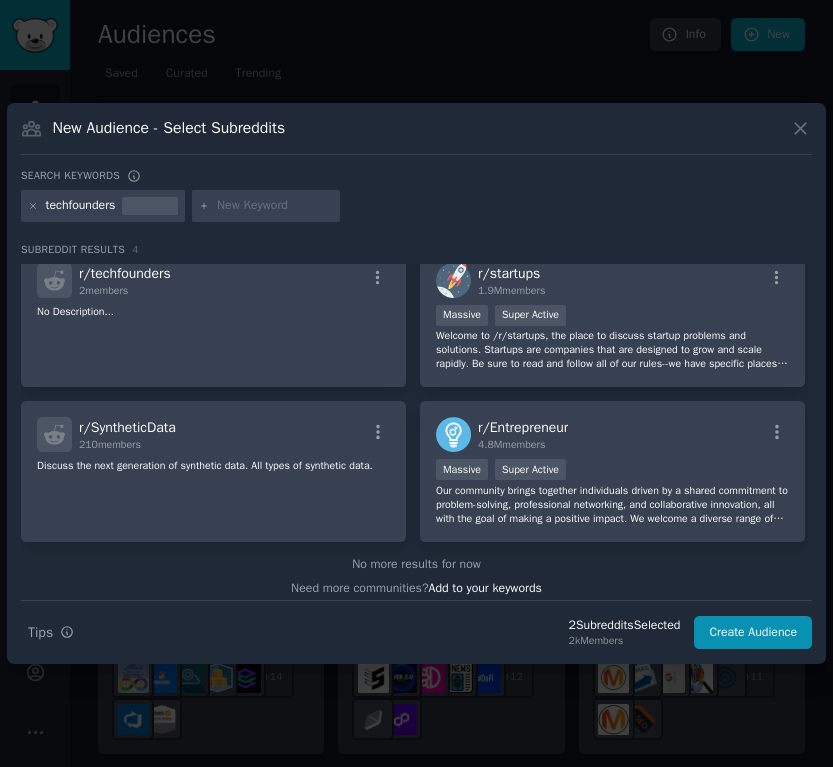 scroll, scrollTop: 0, scrollLeft: 0, axis: both 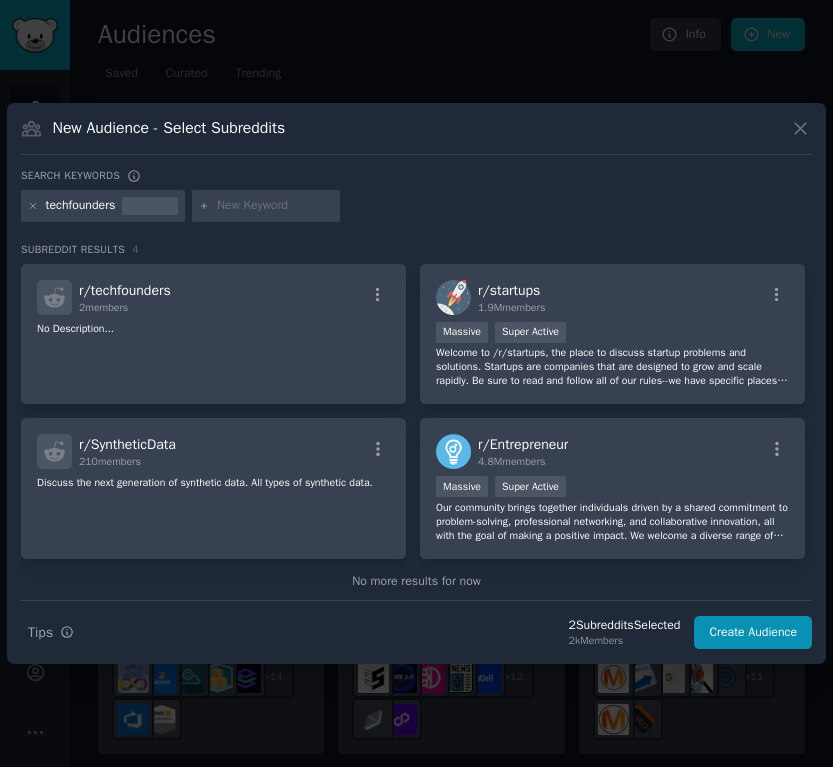 click on "techfounders" at bounding box center [103, 206] 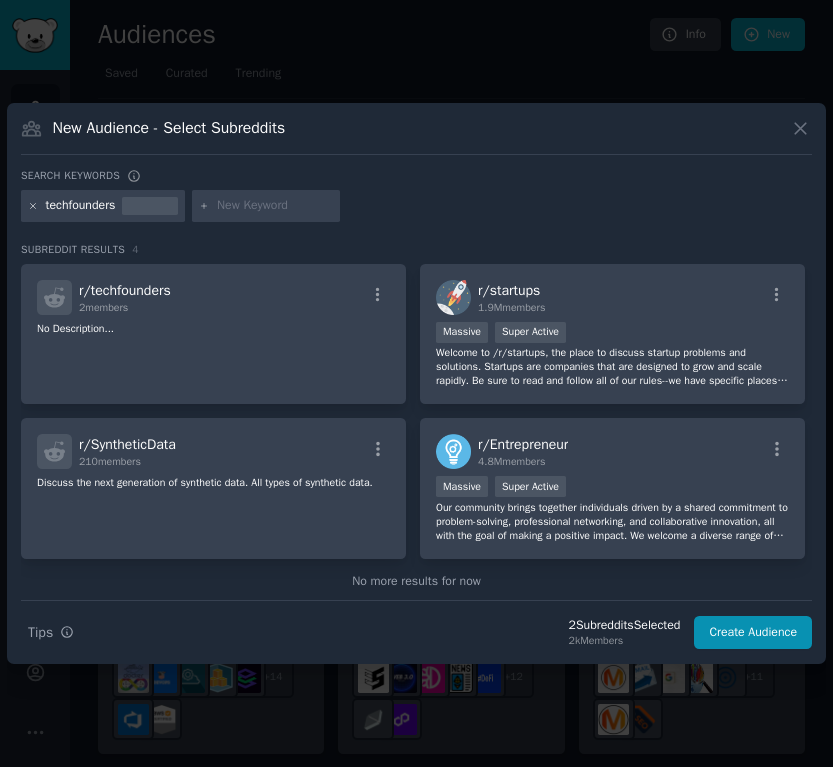 click 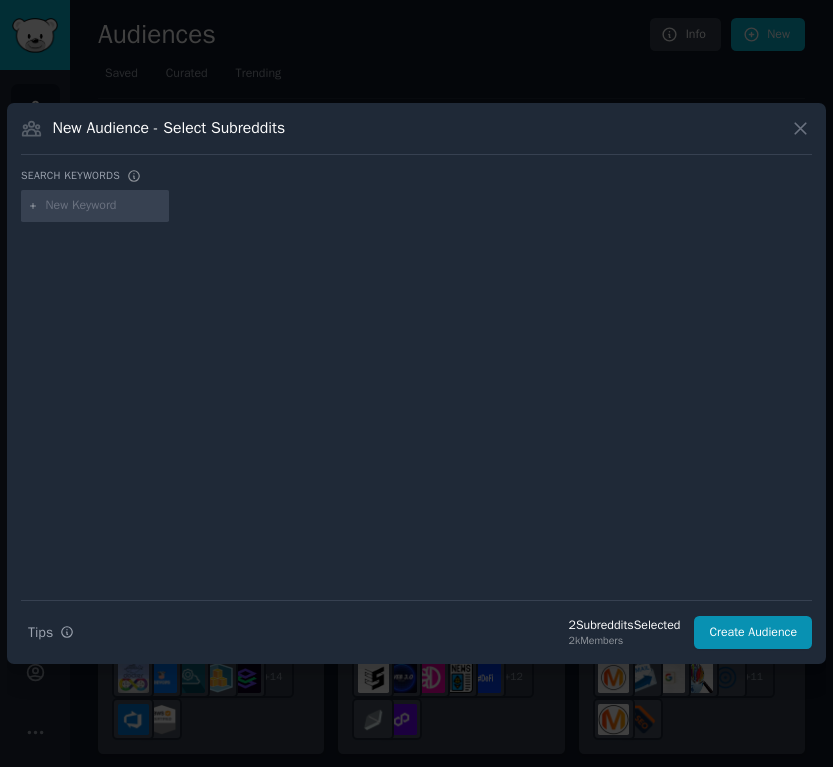 click at bounding box center [104, 206] 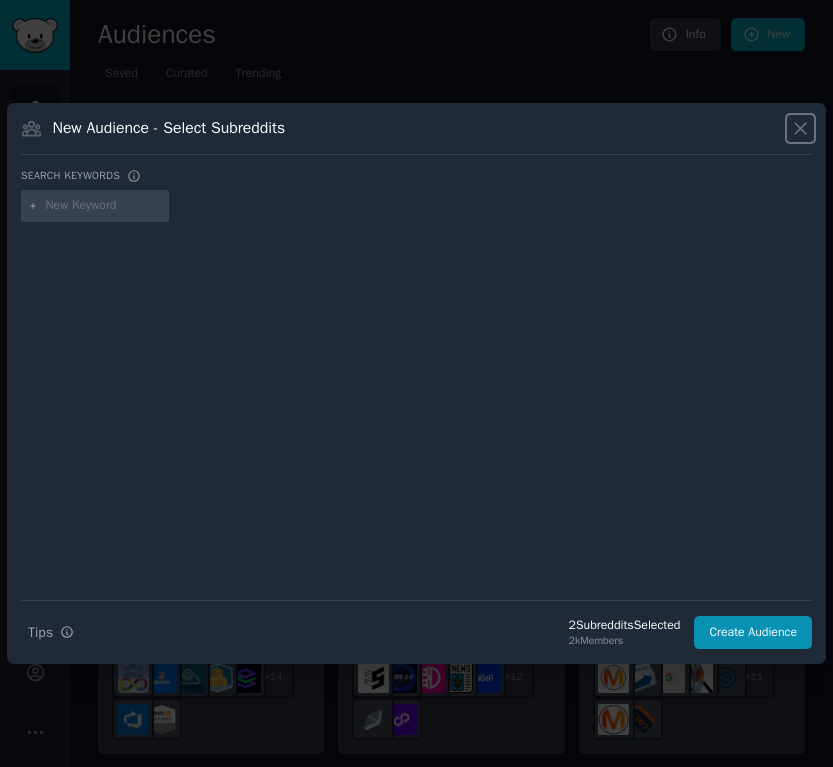 click 